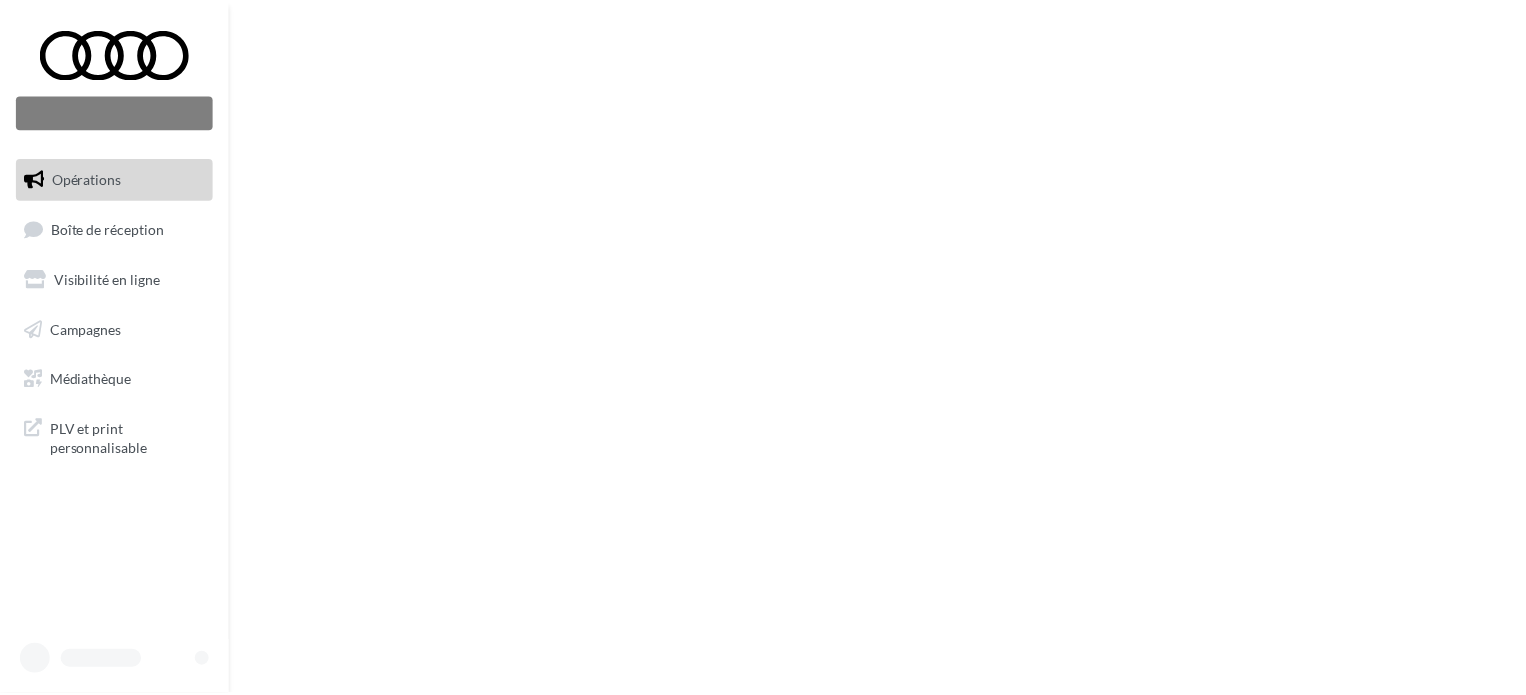 scroll, scrollTop: 0, scrollLeft: 0, axis: both 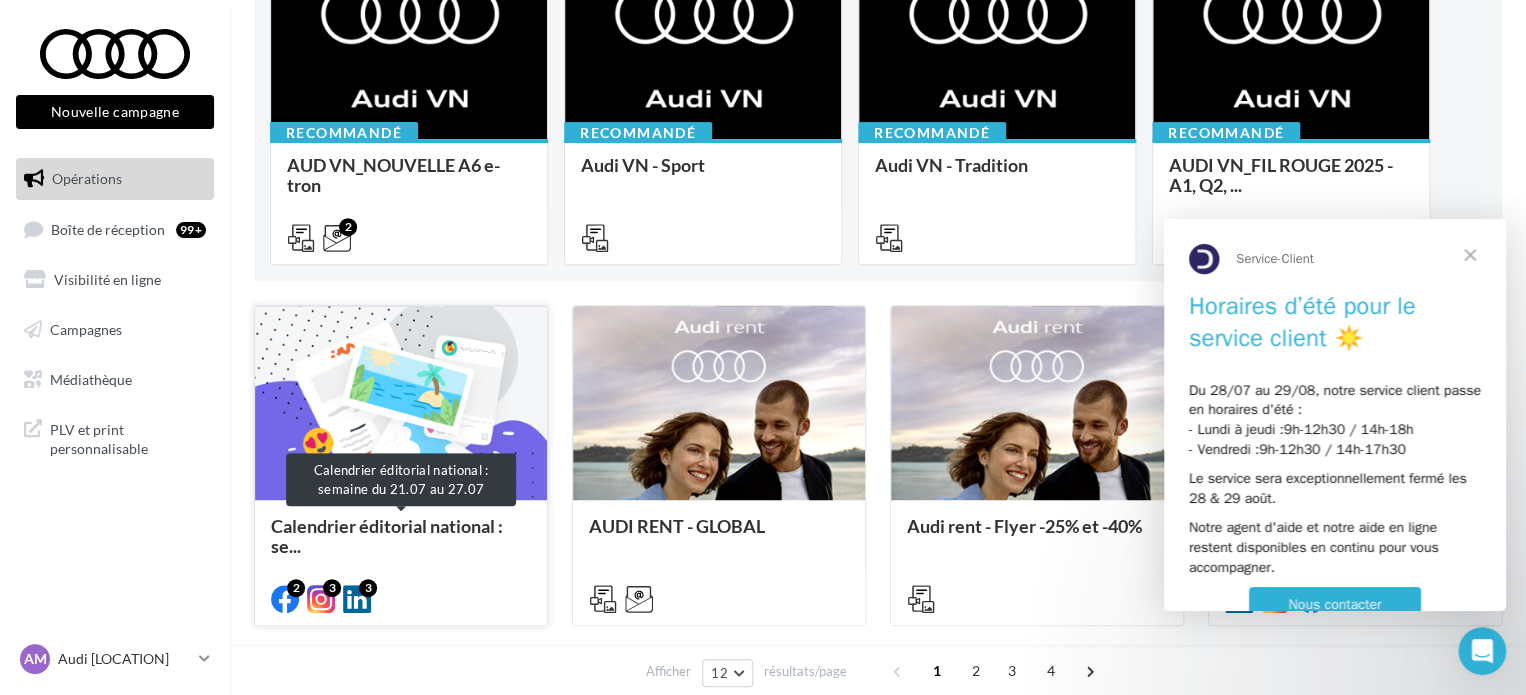 click on "Calendrier éditorial national : se..." at bounding box center [387, 536] 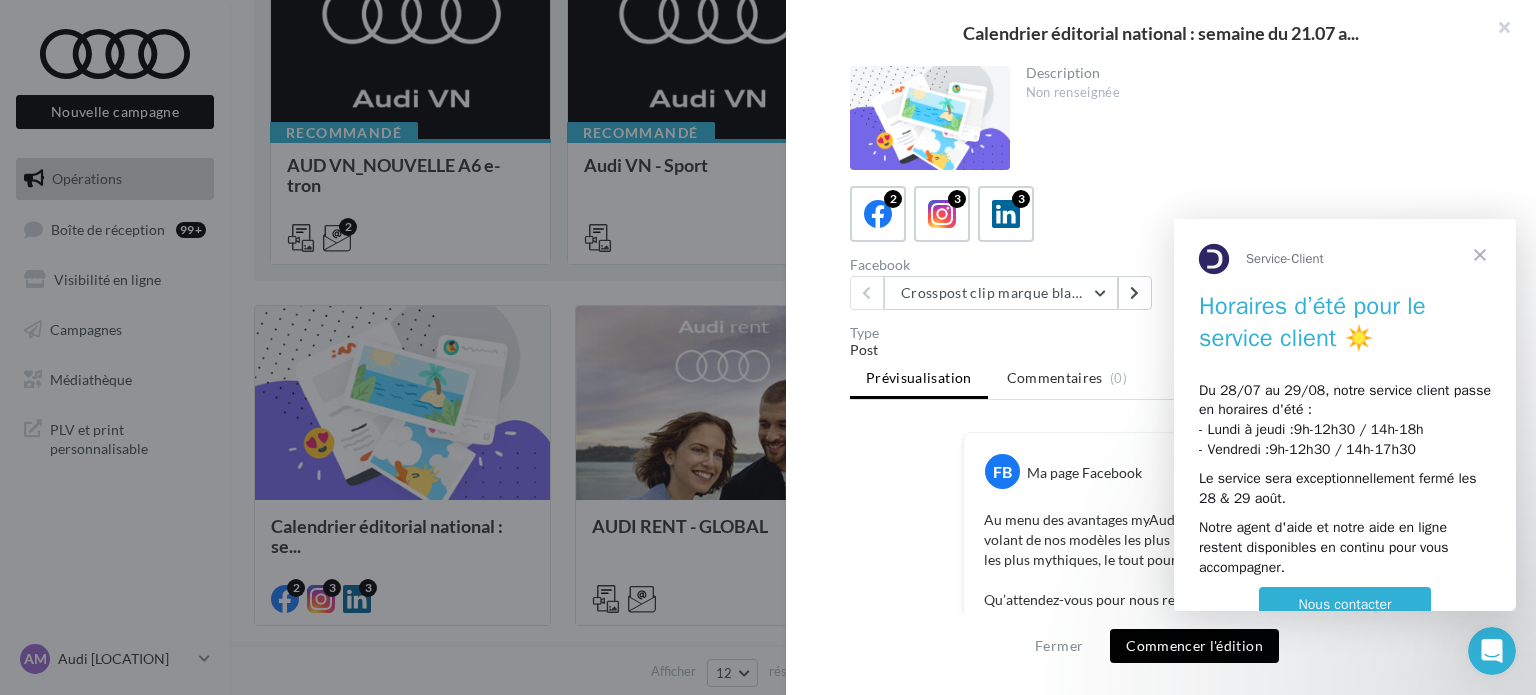click at bounding box center (1480, 255) 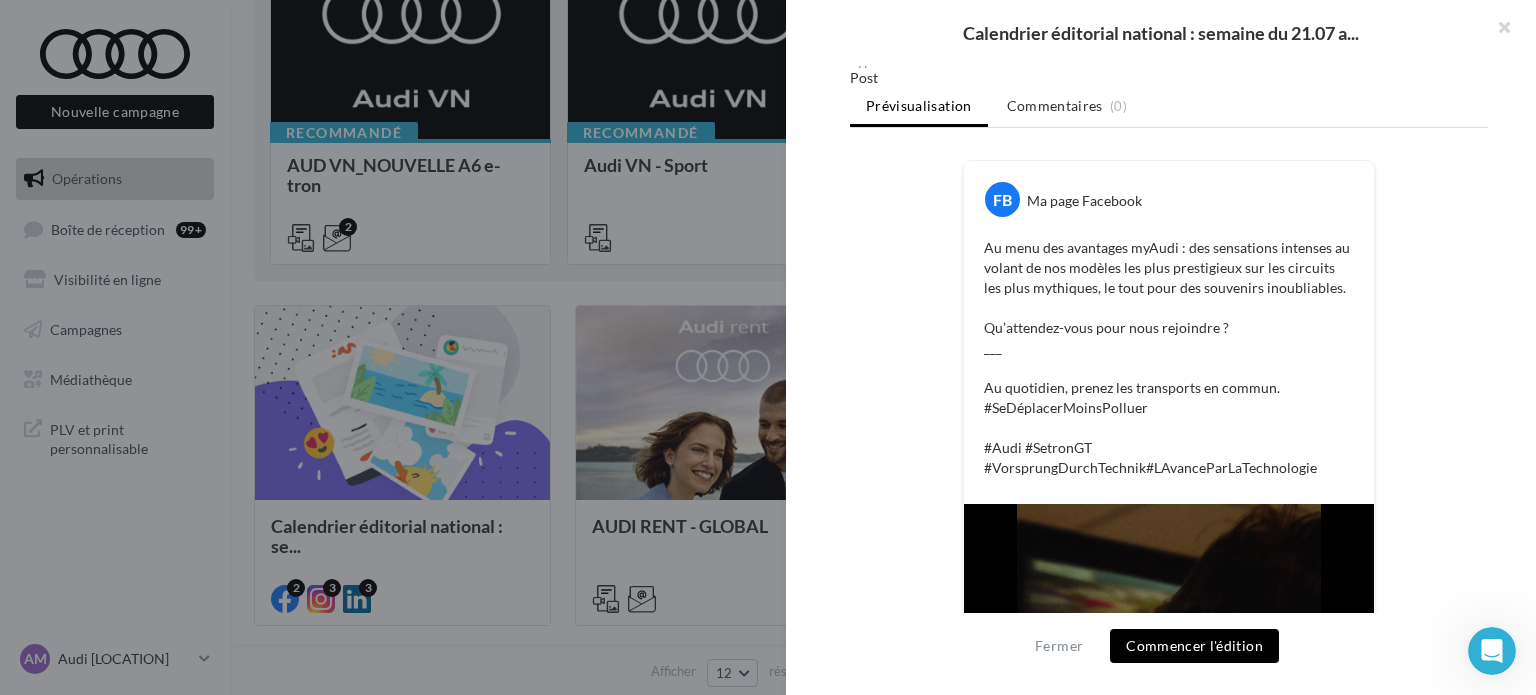 scroll, scrollTop: 0, scrollLeft: 0, axis: both 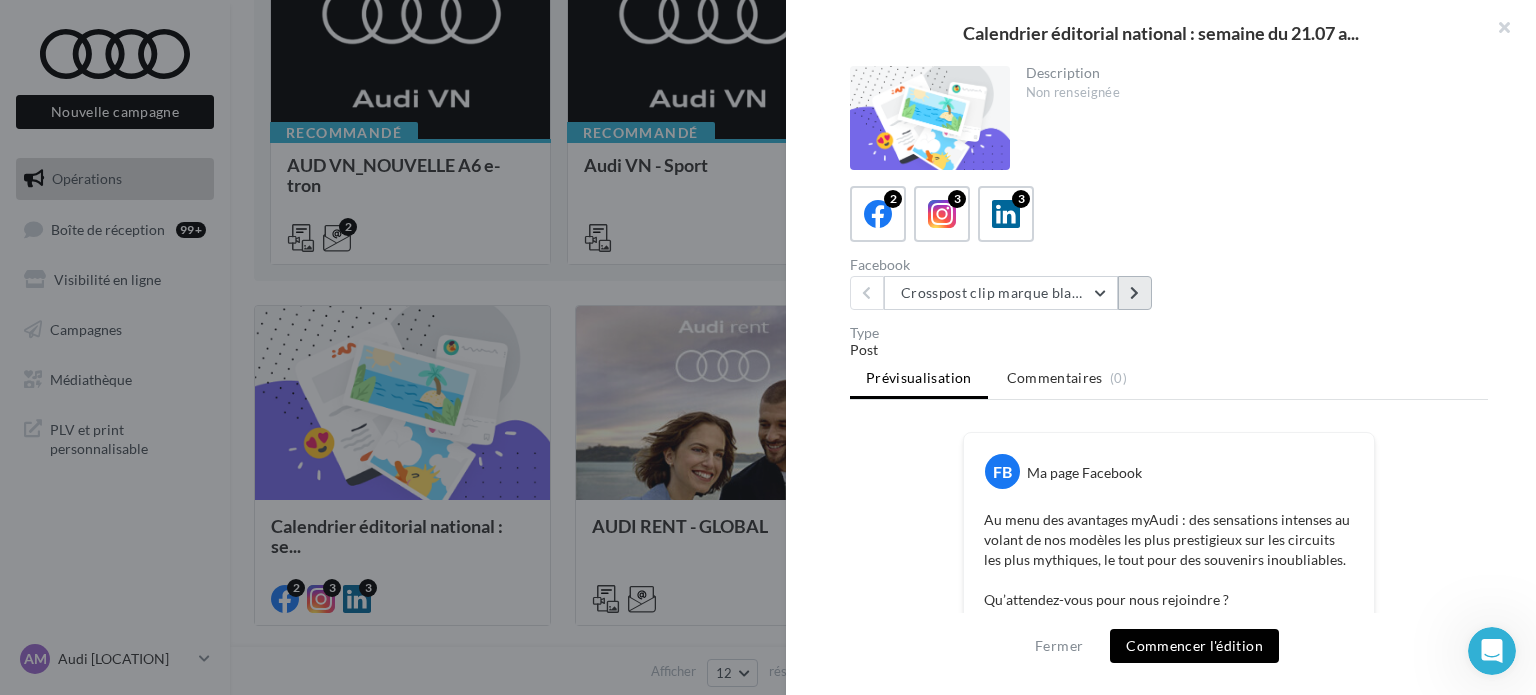 click at bounding box center [1134, 293] 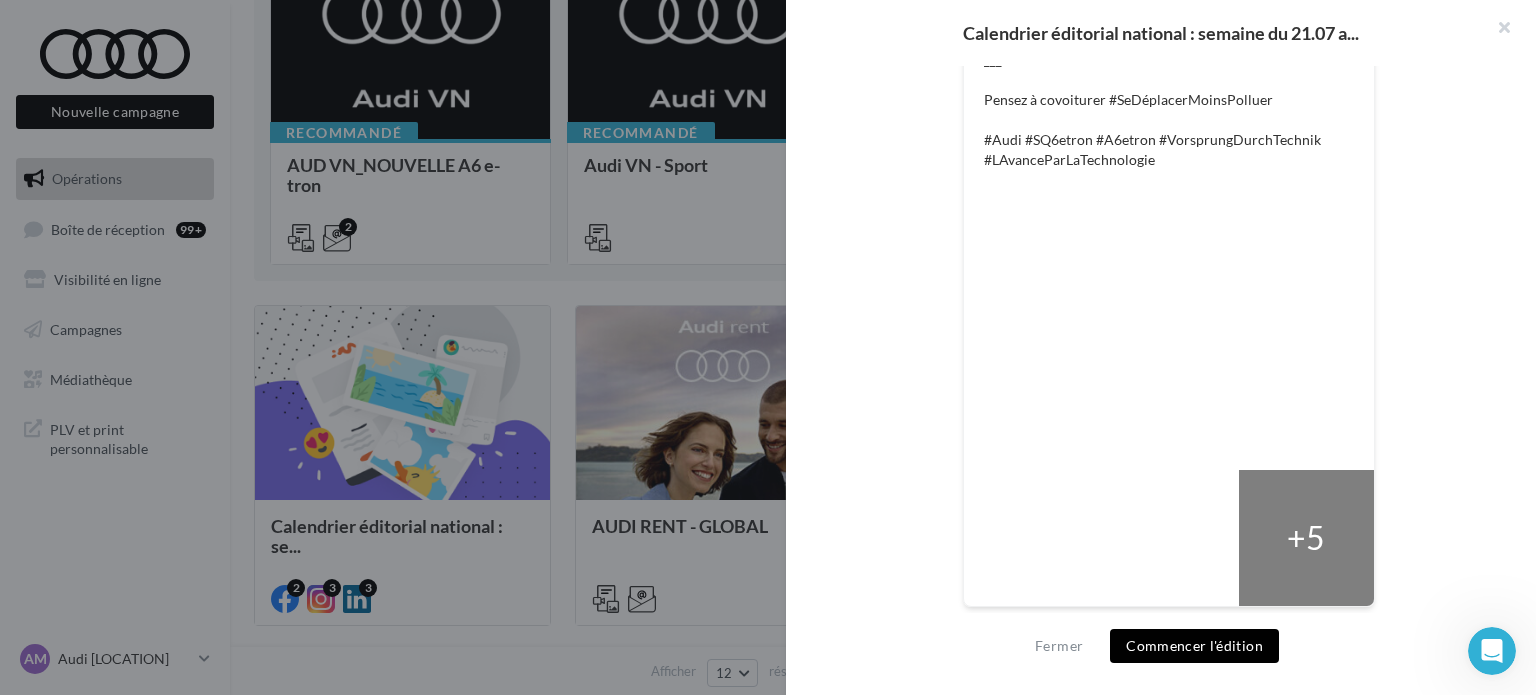 scroll, scrollTop: 0, scrollLeft: 0, axis: both 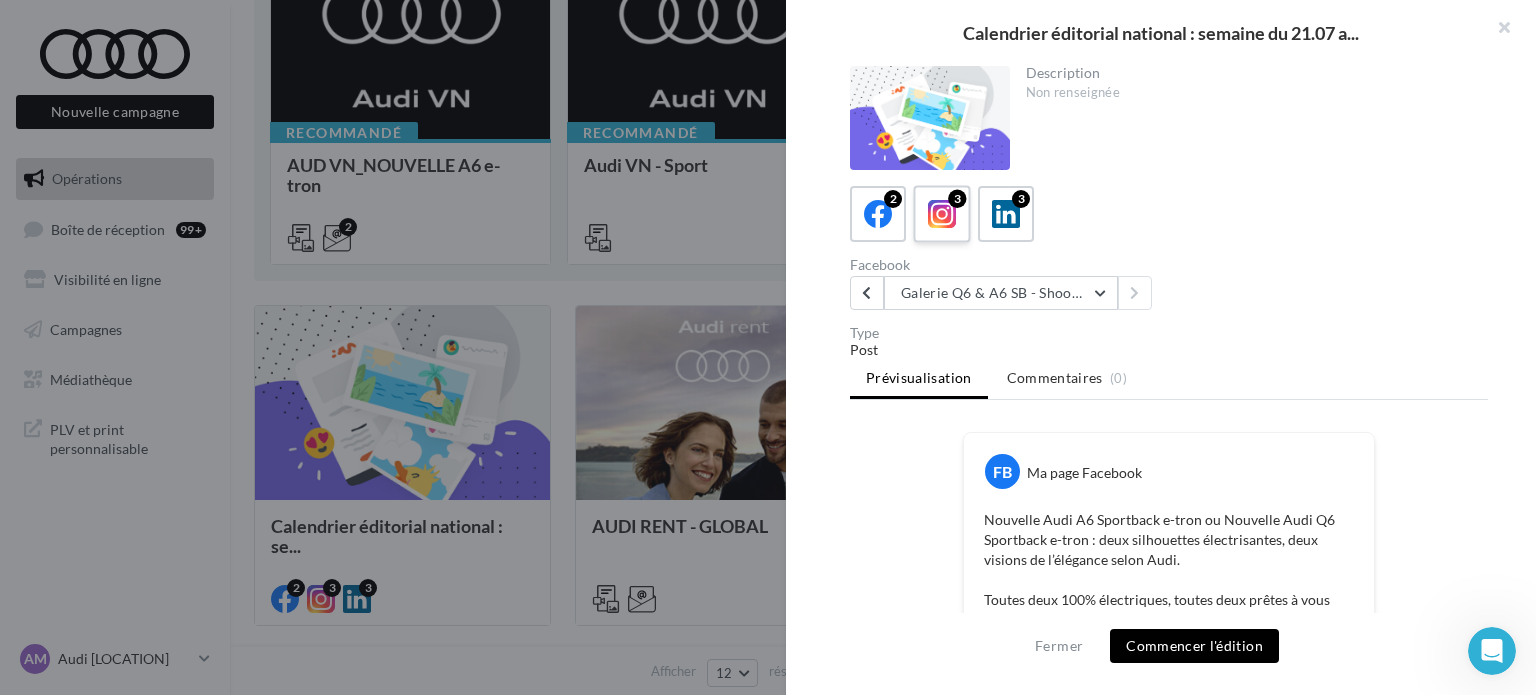 click at bounding box center [942, 214] 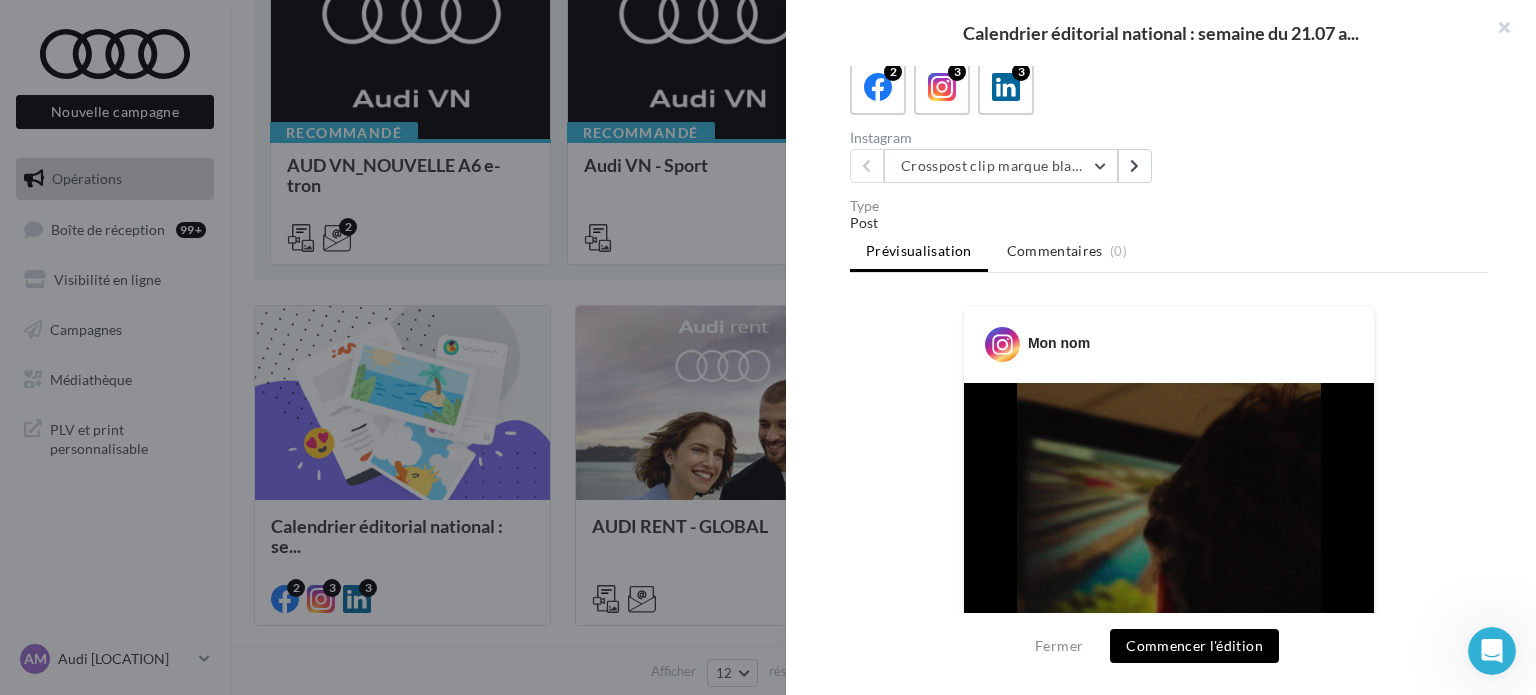 scroll, scrollTop: 126, scrollLeft: 0, axis: vertical 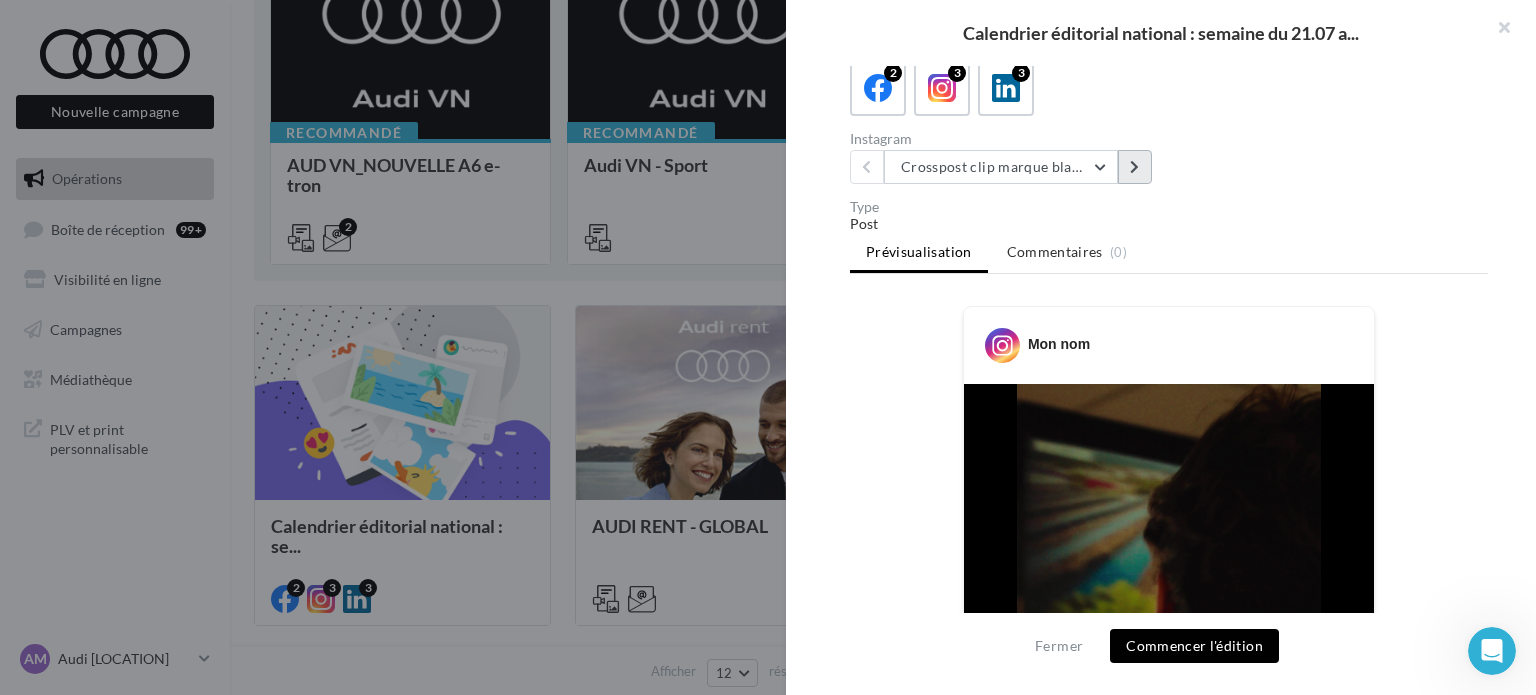 click at bounding box center [1135, 167] 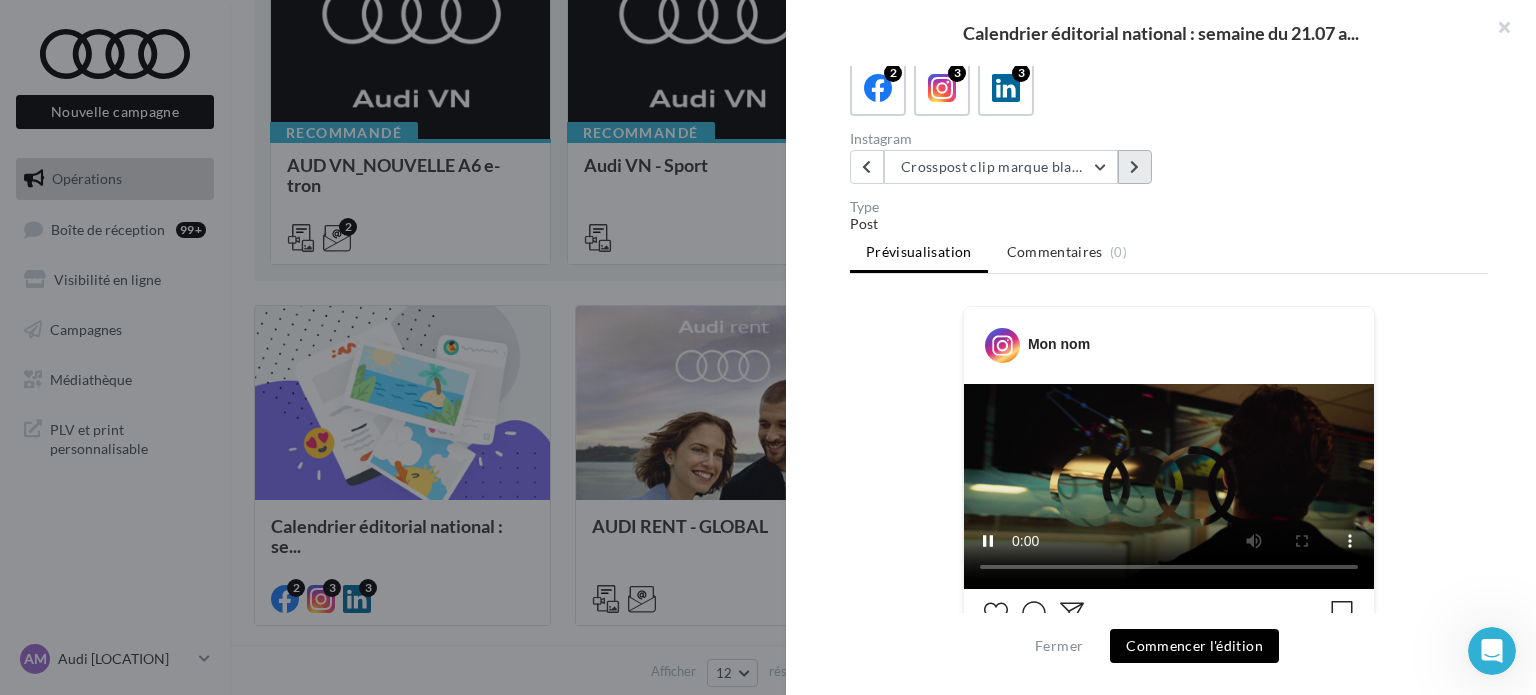 click at bounding box center (1135, 167) 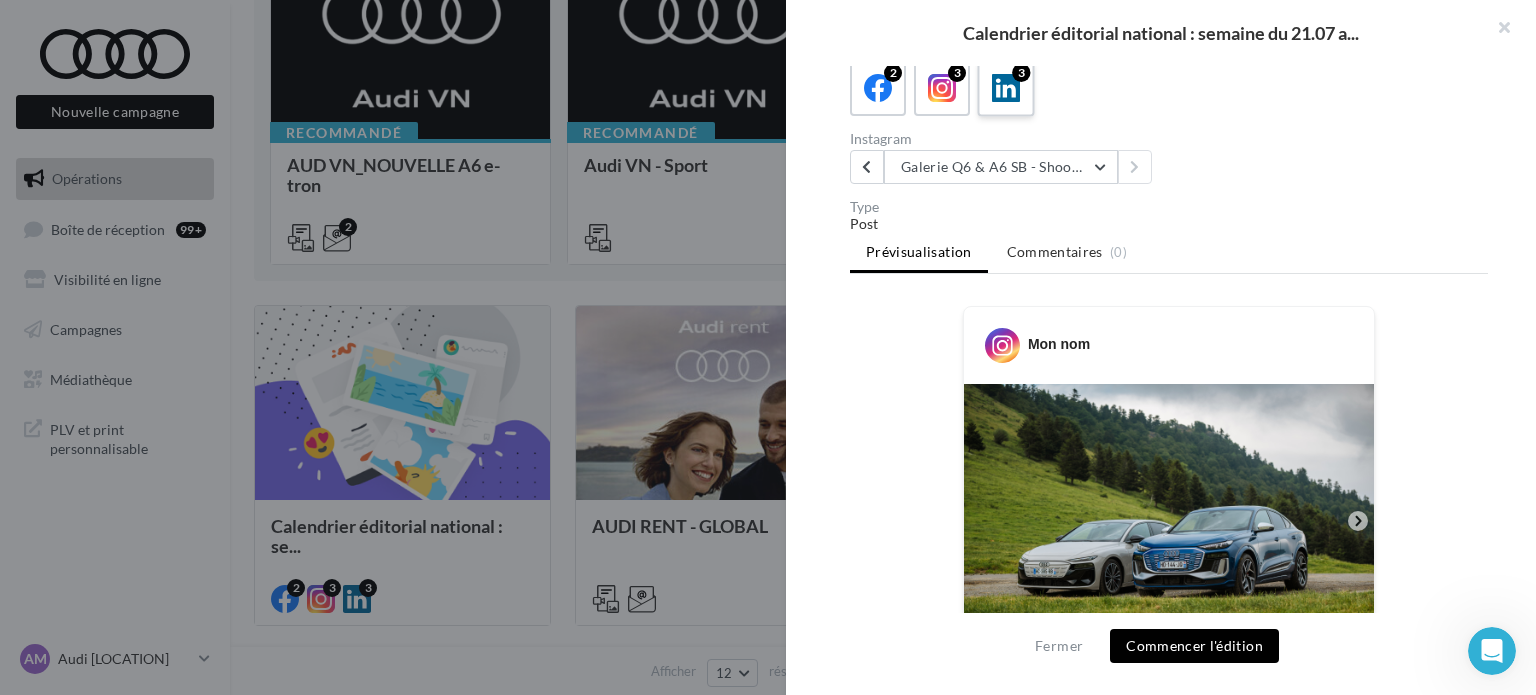 click at bounding box center (1006, 88) 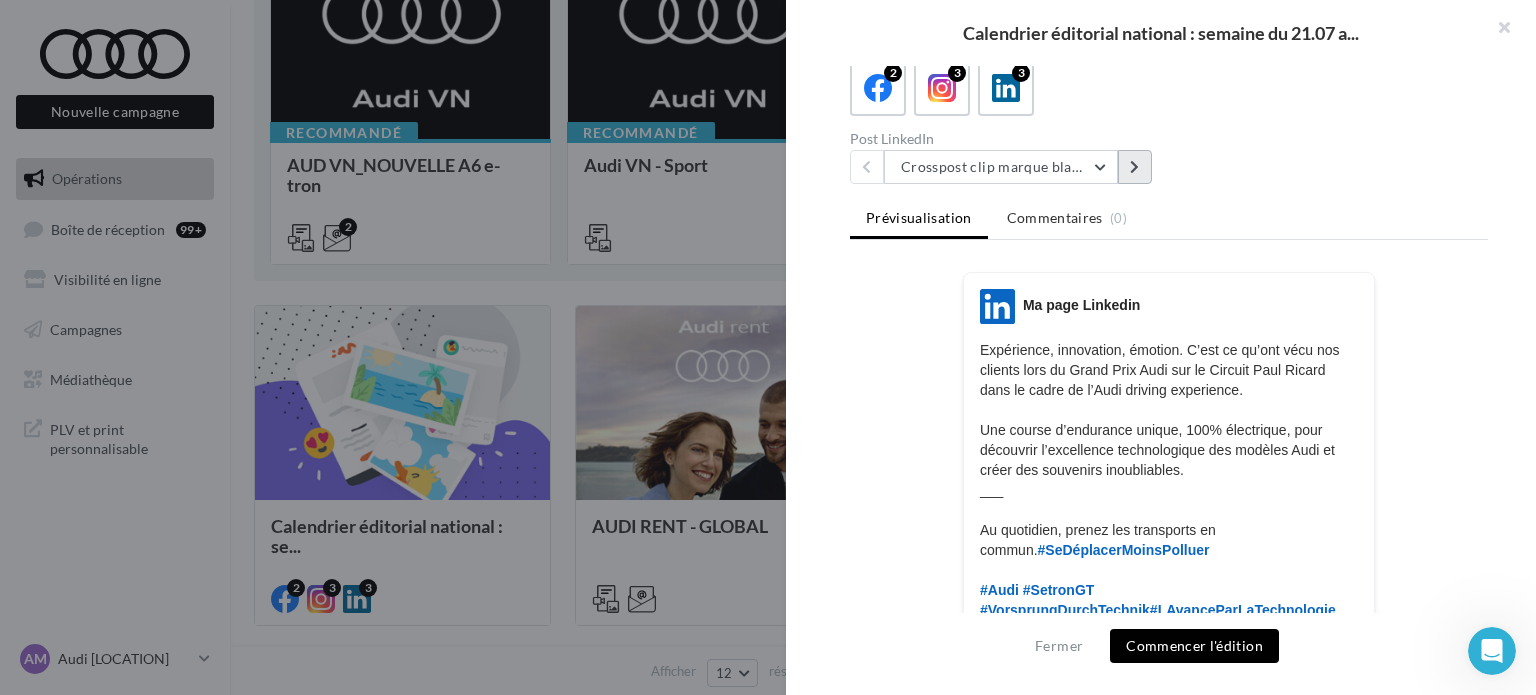 click at bounding box center [1135, 167] 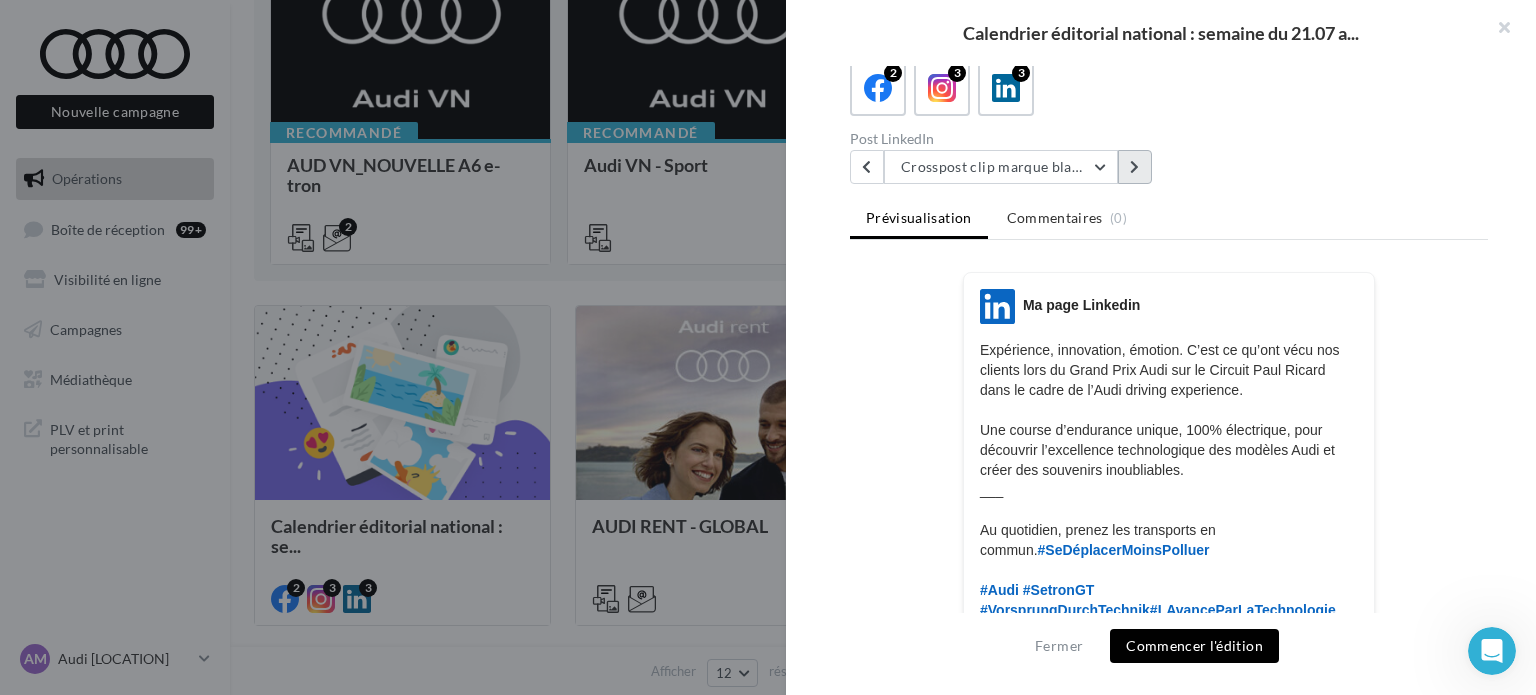 click at bounding box center [1135, 167] 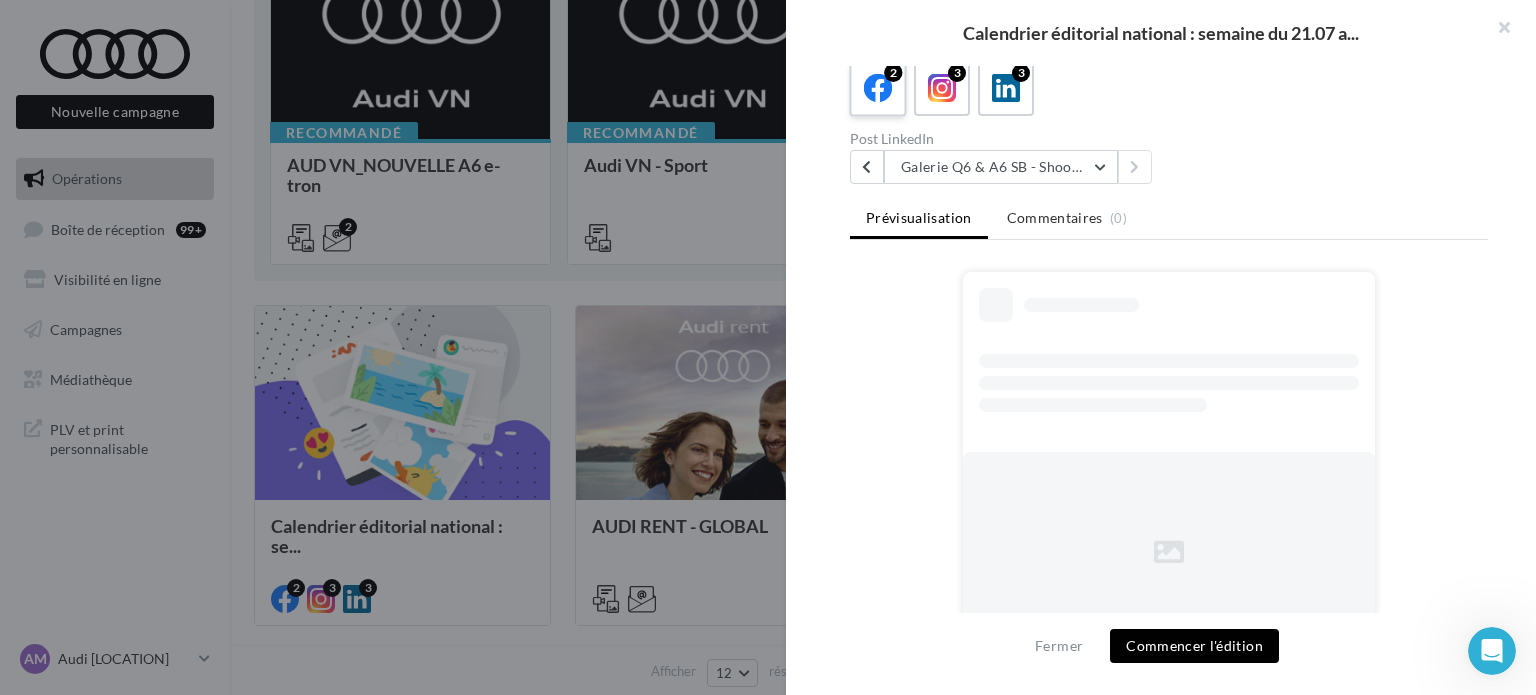 click on "2" at bounding box center (878, 88) 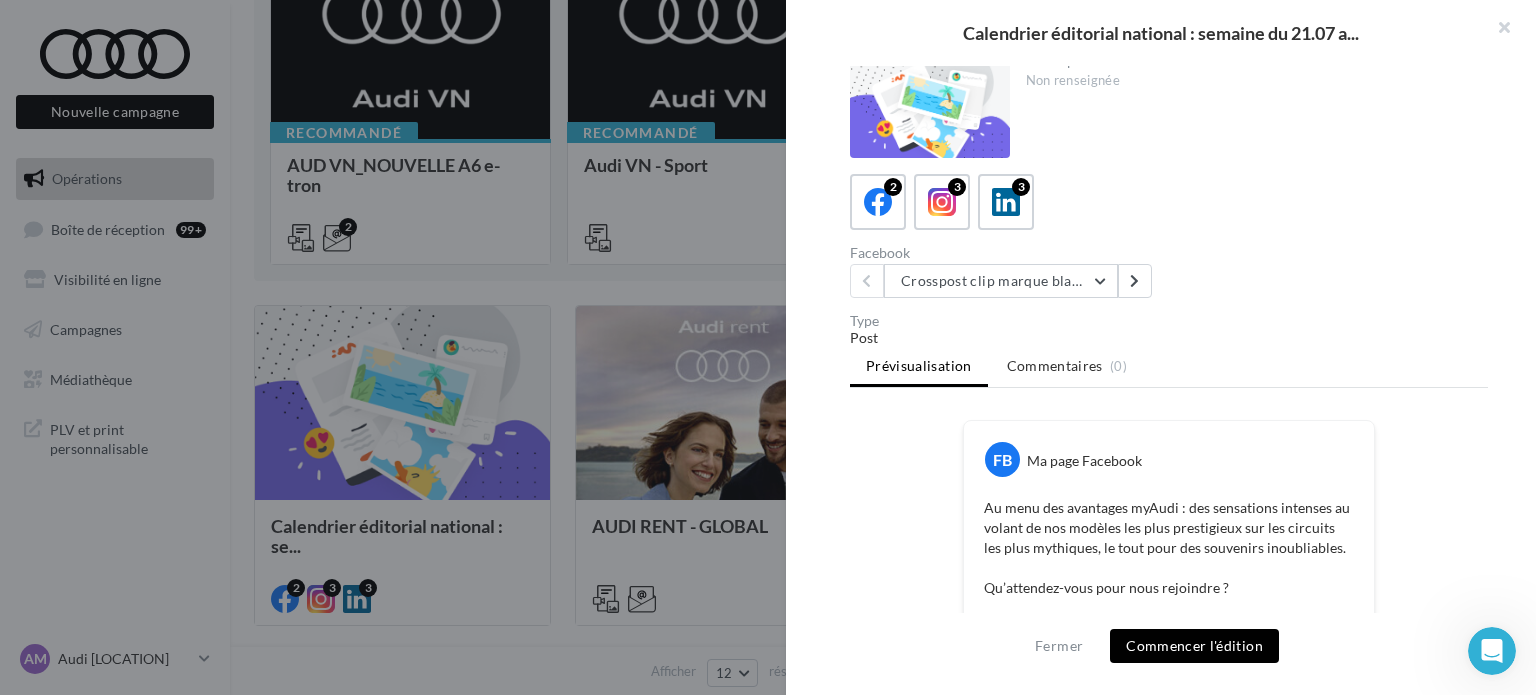 scroll, scrollTop: 0, scrollLeft: 0, axis: both 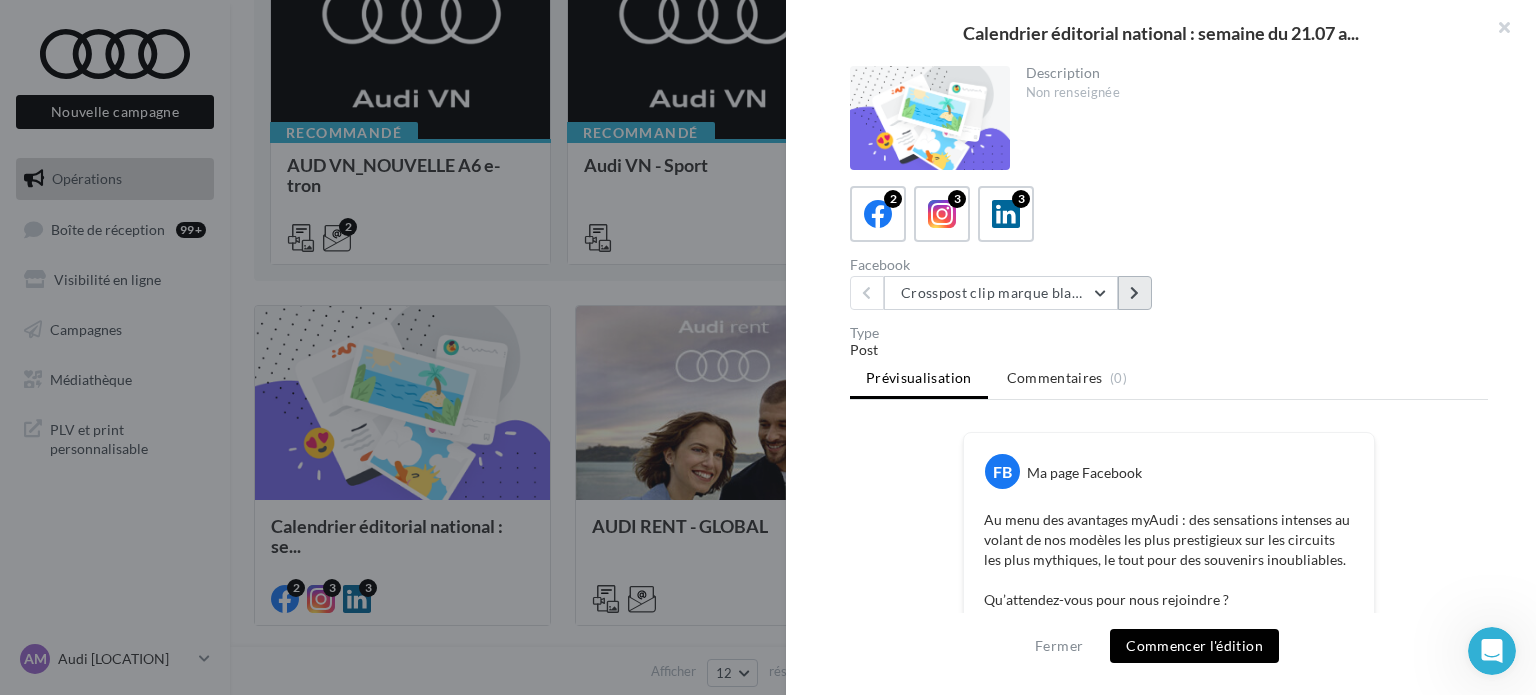 click at bounding box center [1134, 293] 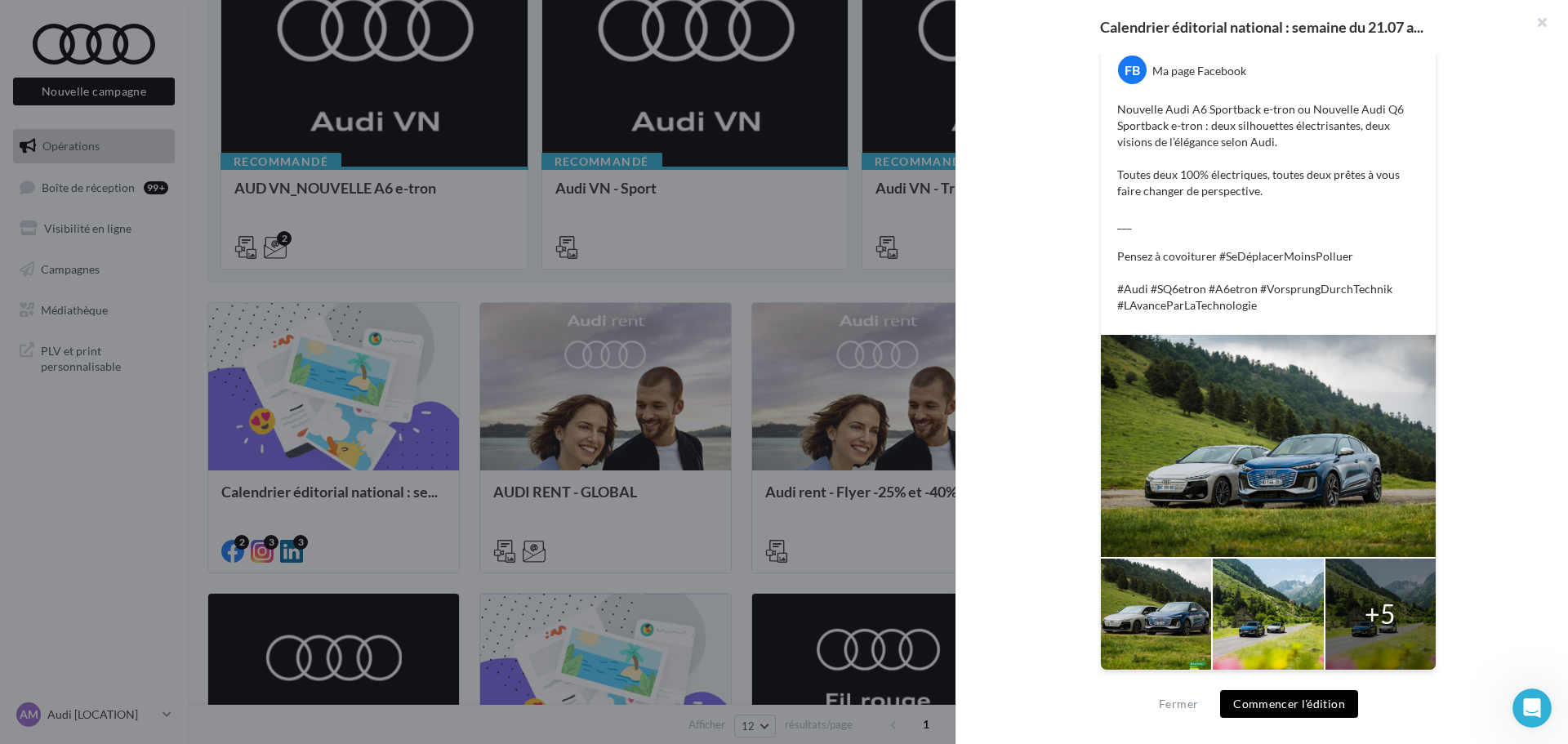 scroll, scrollTop: 315, scrollLeft: 0, axis: vertical 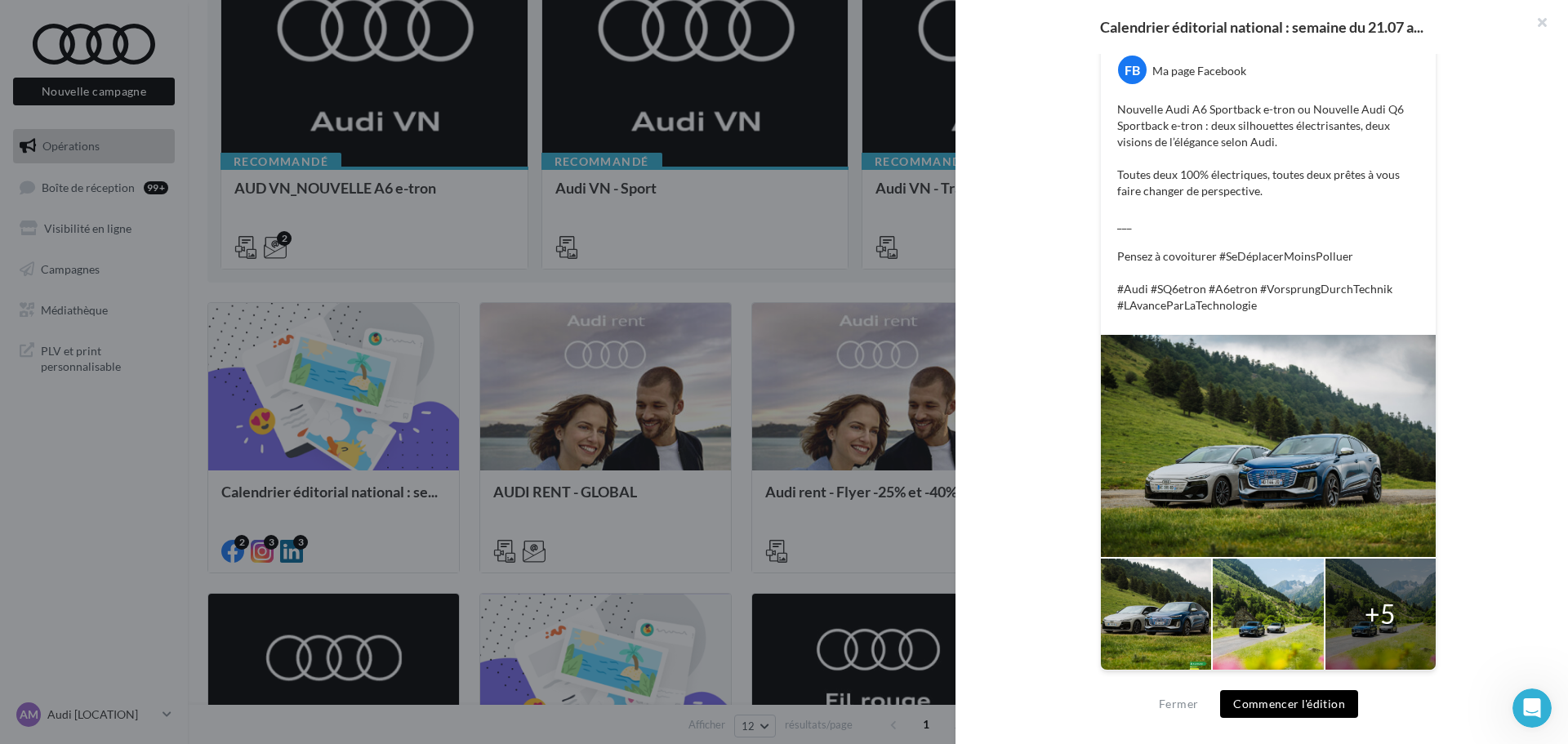 click on "Commencer l'édition" at bounding box center [1289, 704] 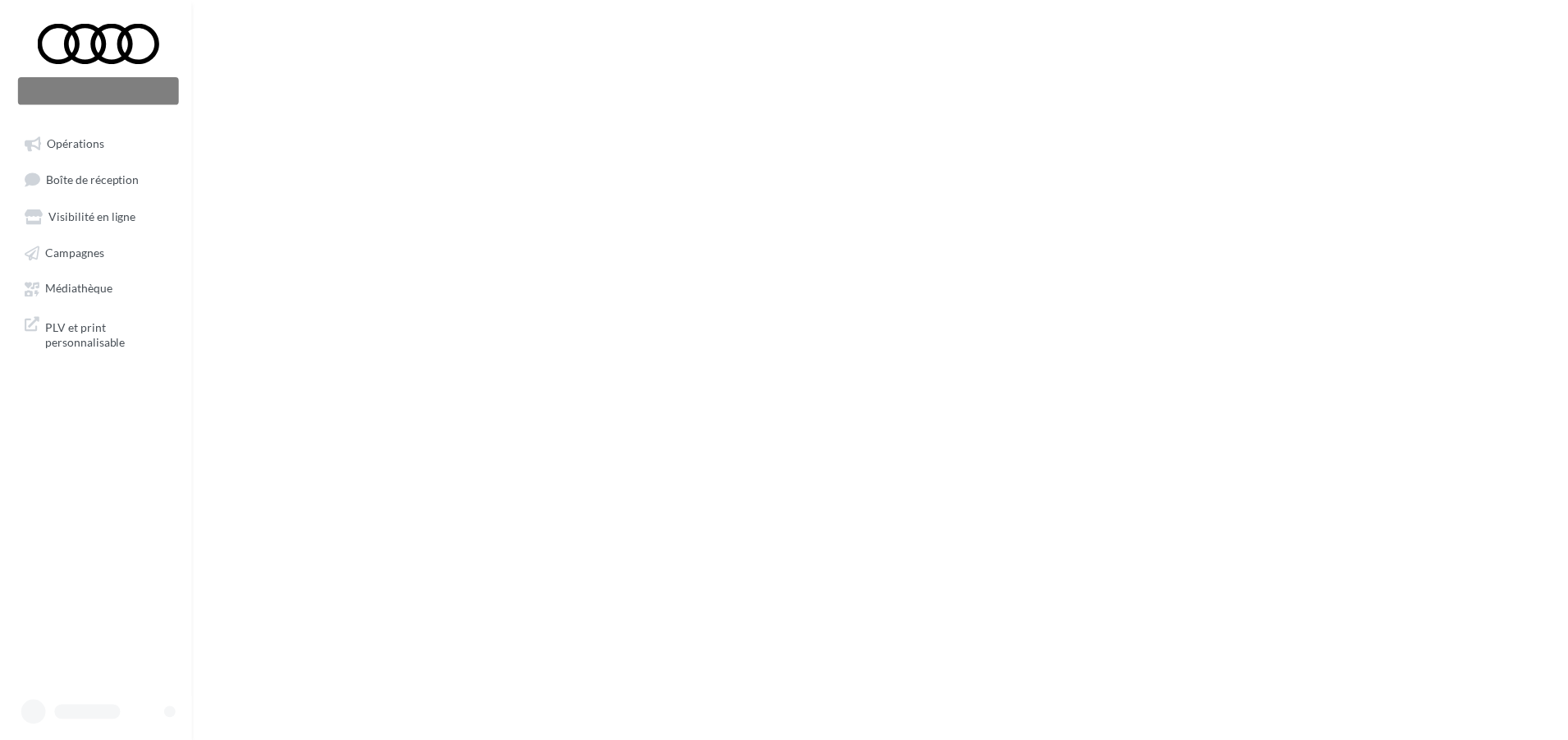 scroll, scrollTop: 0, scrollLeft: 0, axis: both 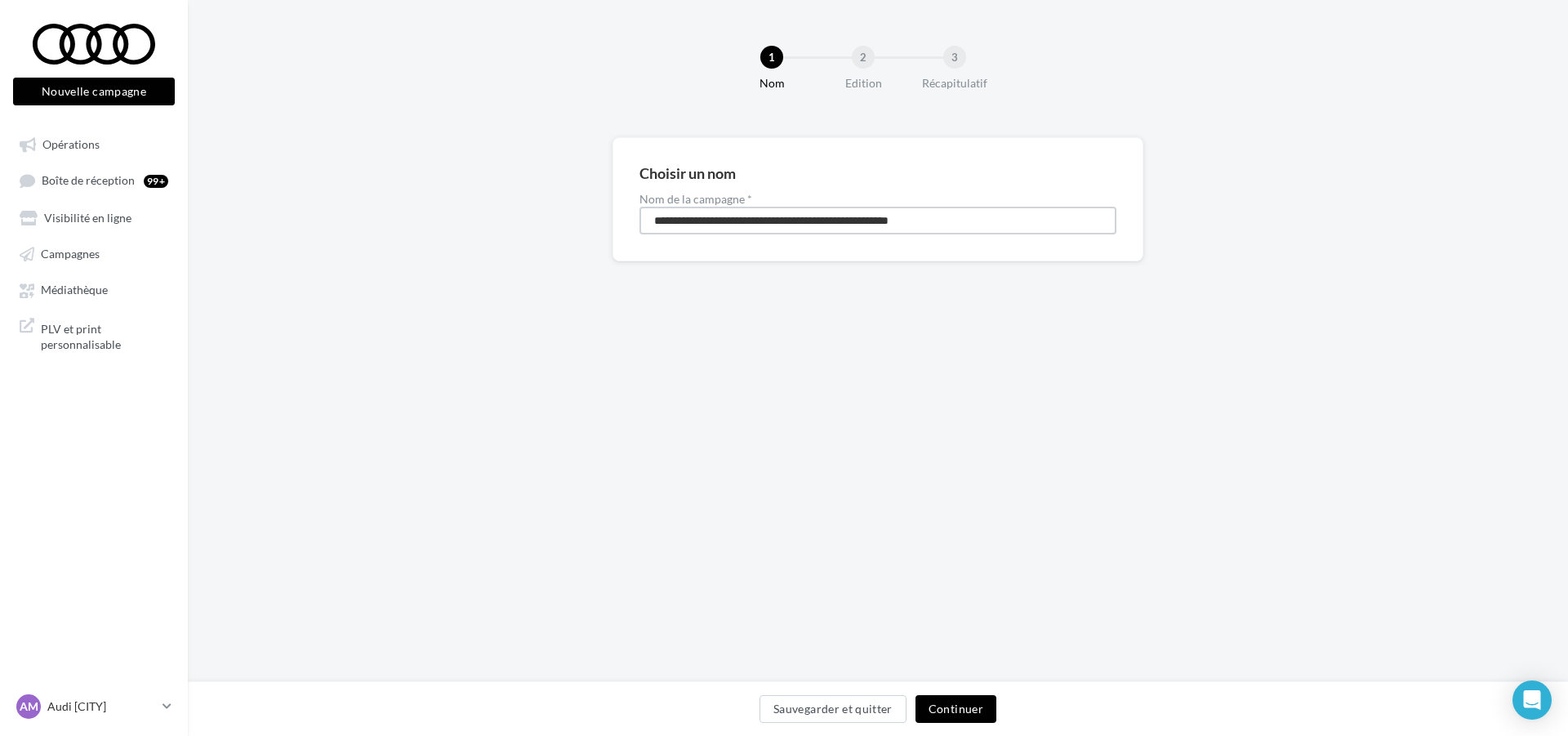 drag, startPoint x: 979, startPoint y: 219, endPoint x: 586, endPoint y: 204, distance: 393.28616 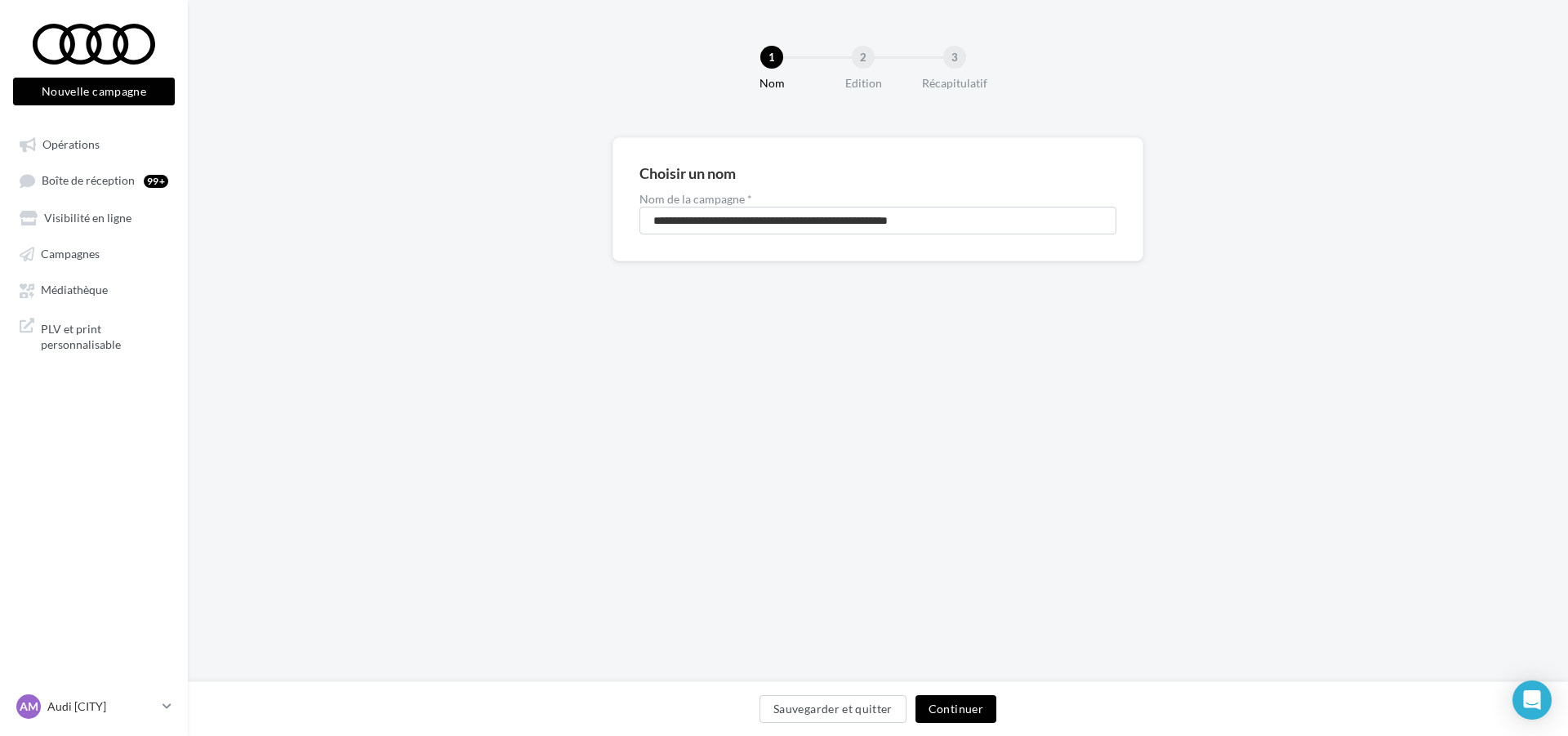 click on "**********" at bounding box center (878, 225) 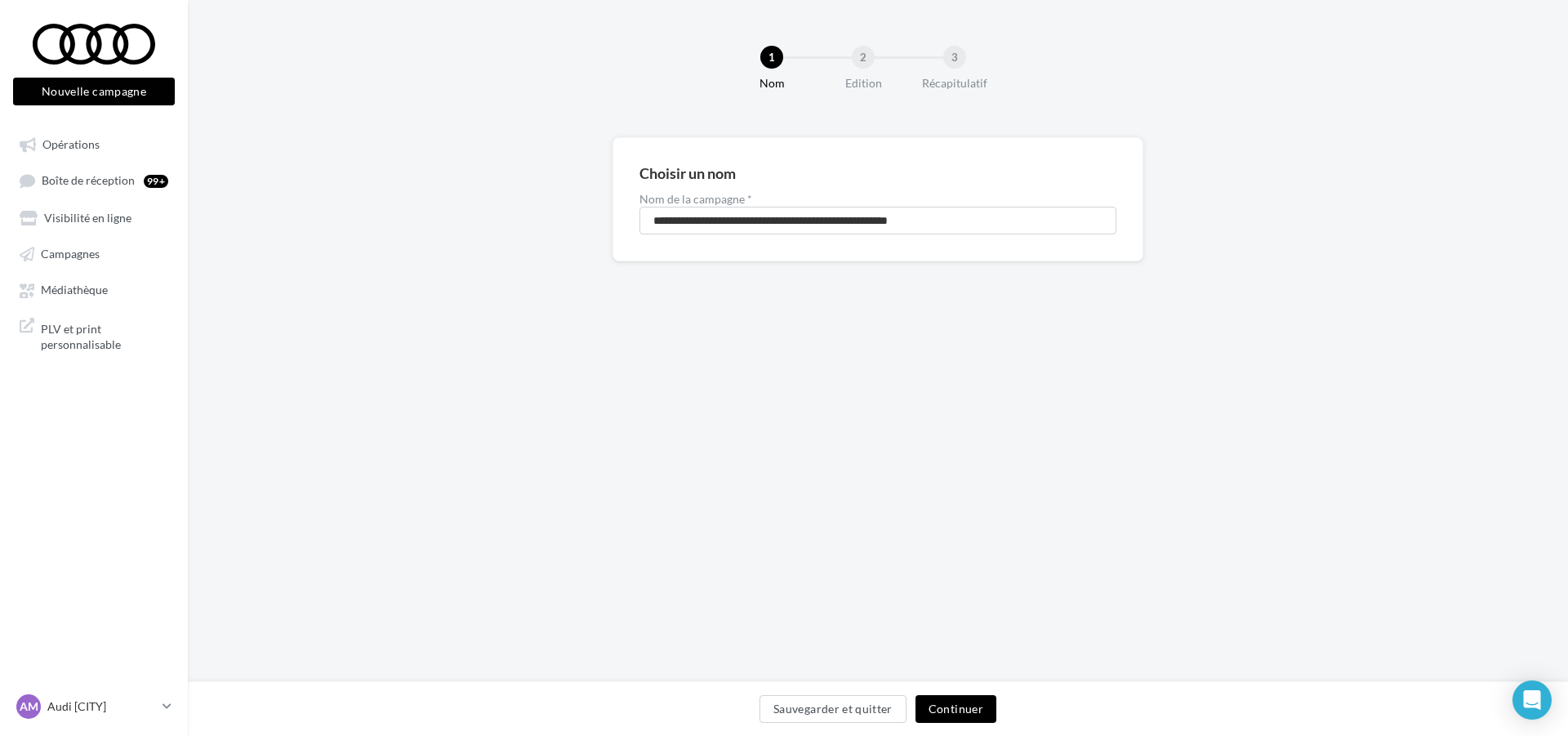 click on "Continuer" at bounding box center [956, 709] 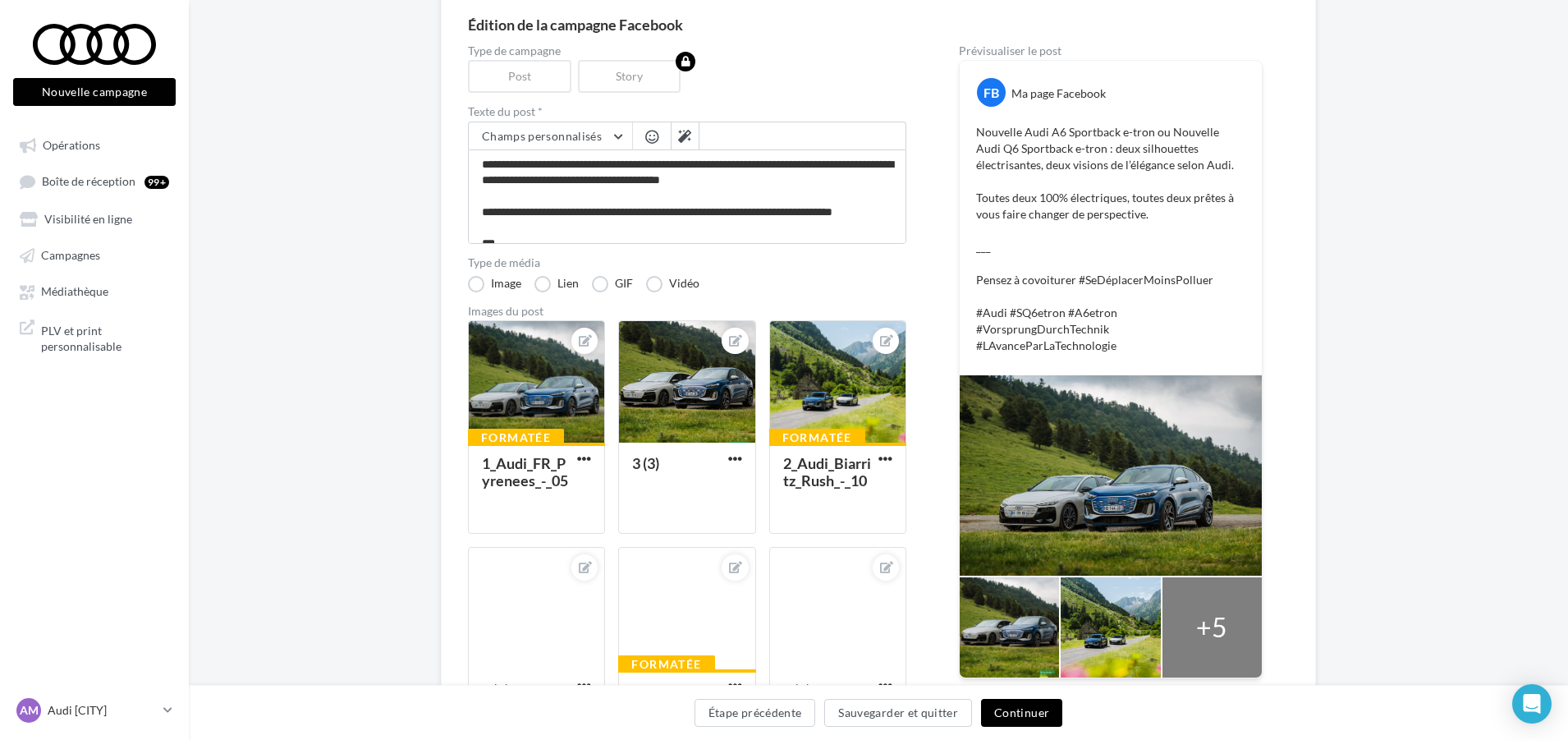 scroll, scrollTop: 147, scrollLeft: 0, axis: vertical 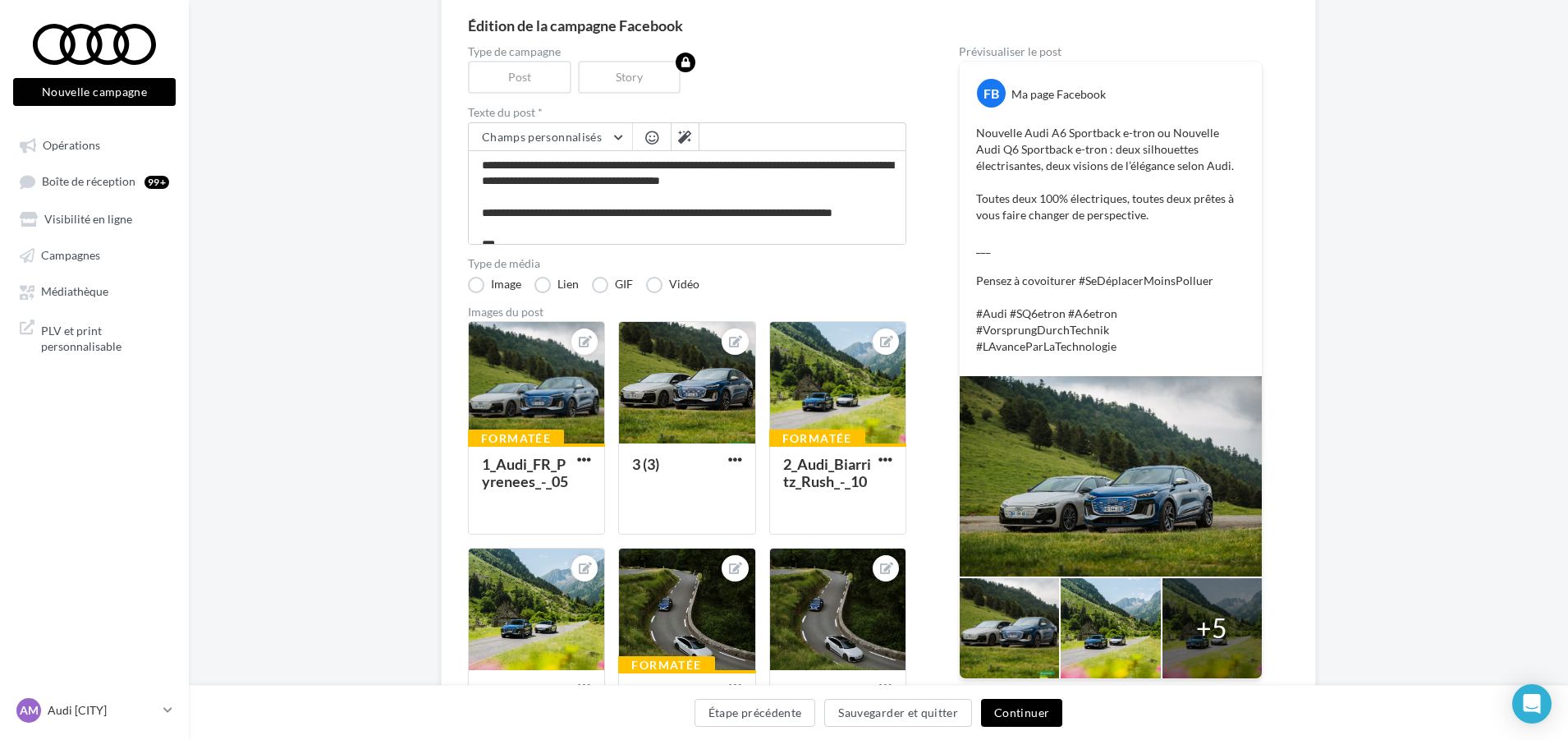 click on "Continuer" at bounding box center (1021, 713) 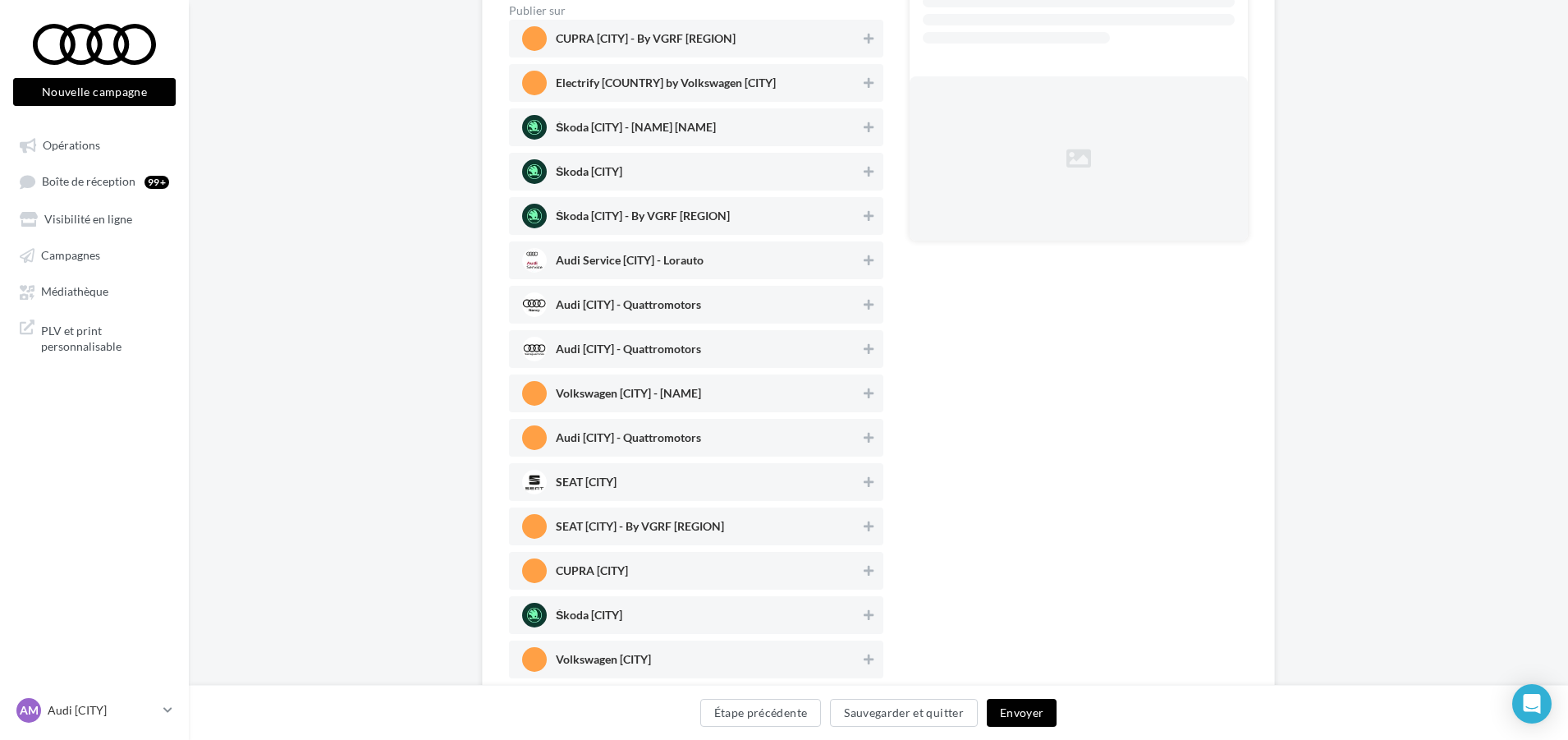 scroll, scrollTop: 292, scrollLeft: 0, axis: vertical 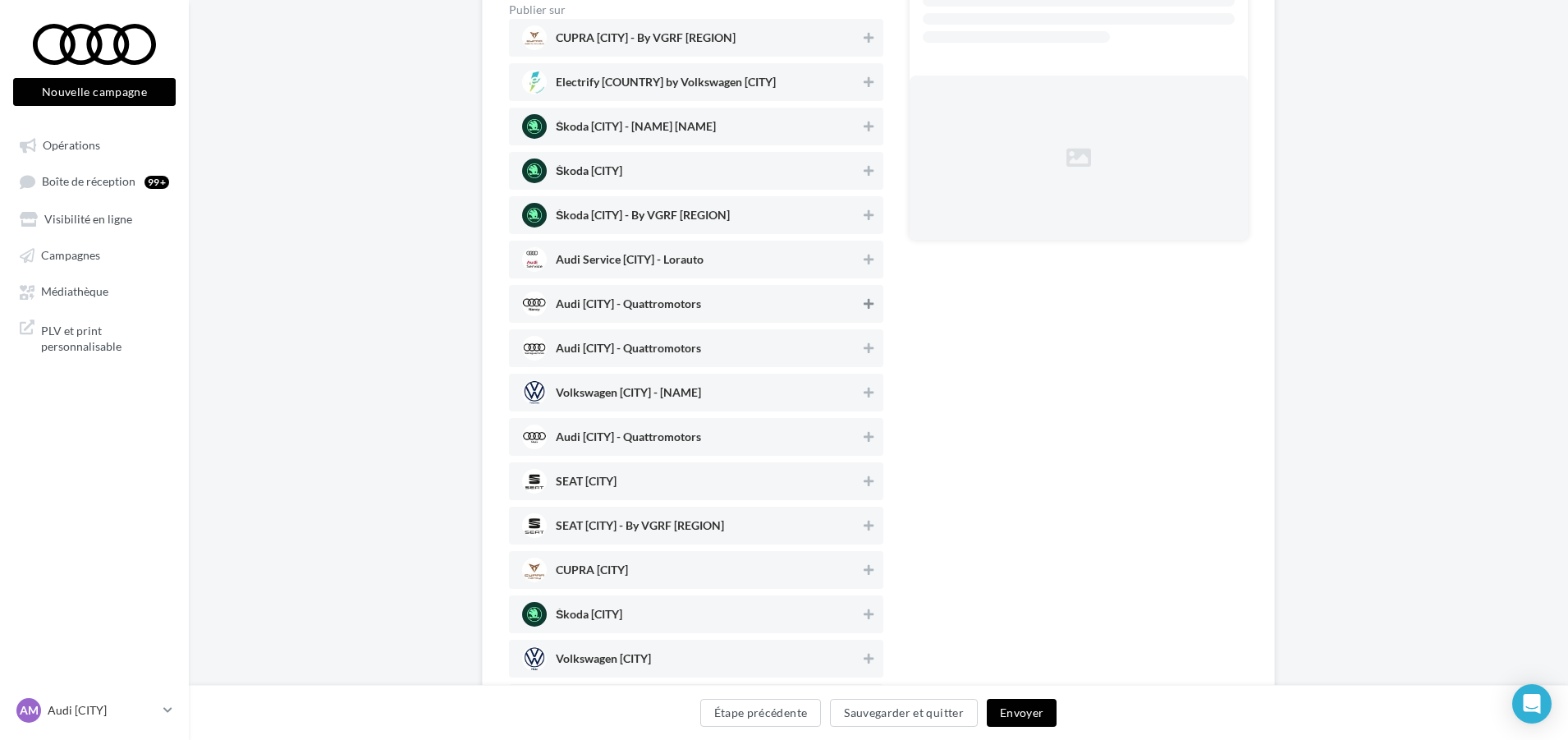 click at bounding box center [869, 304] 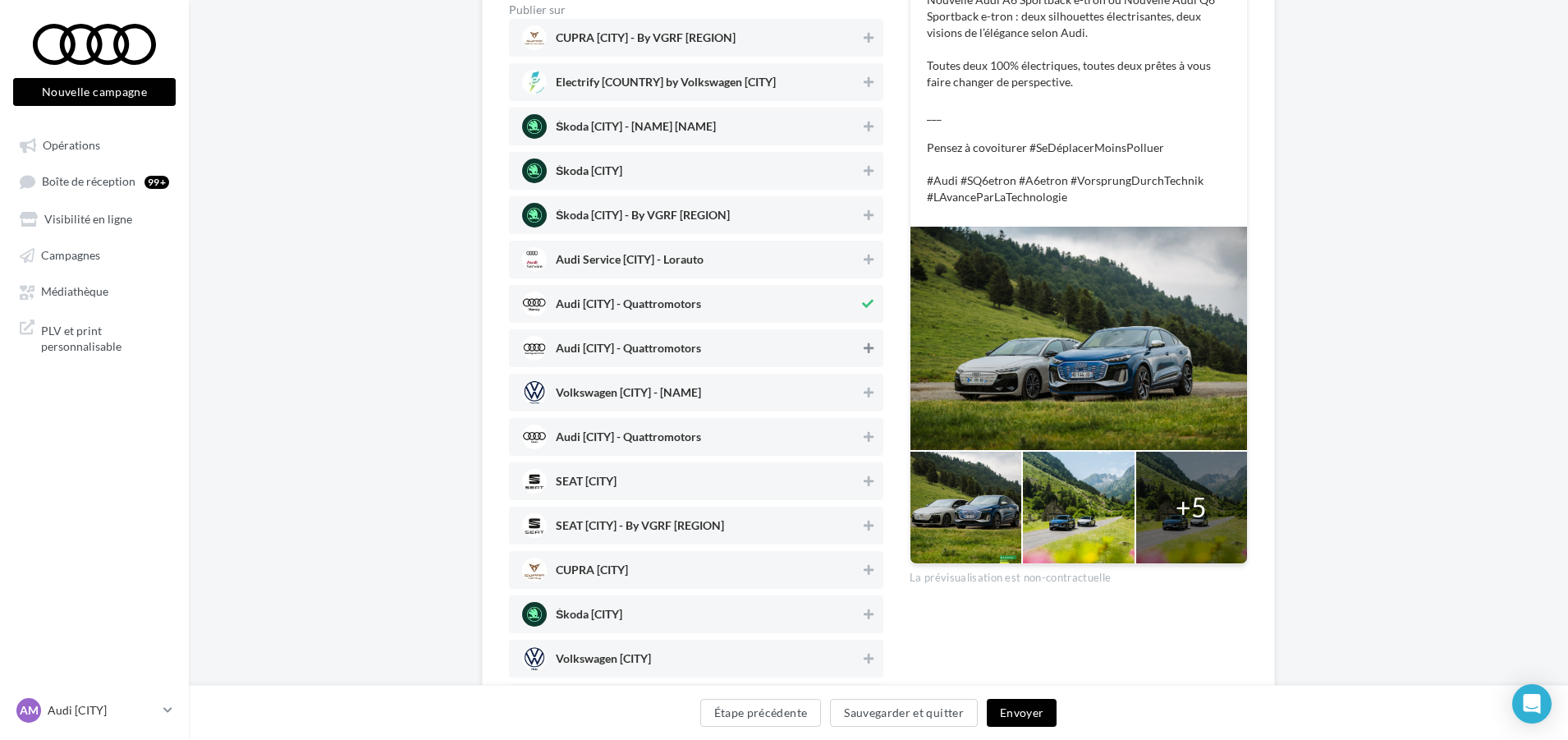 click at bounding box center (869, 348) 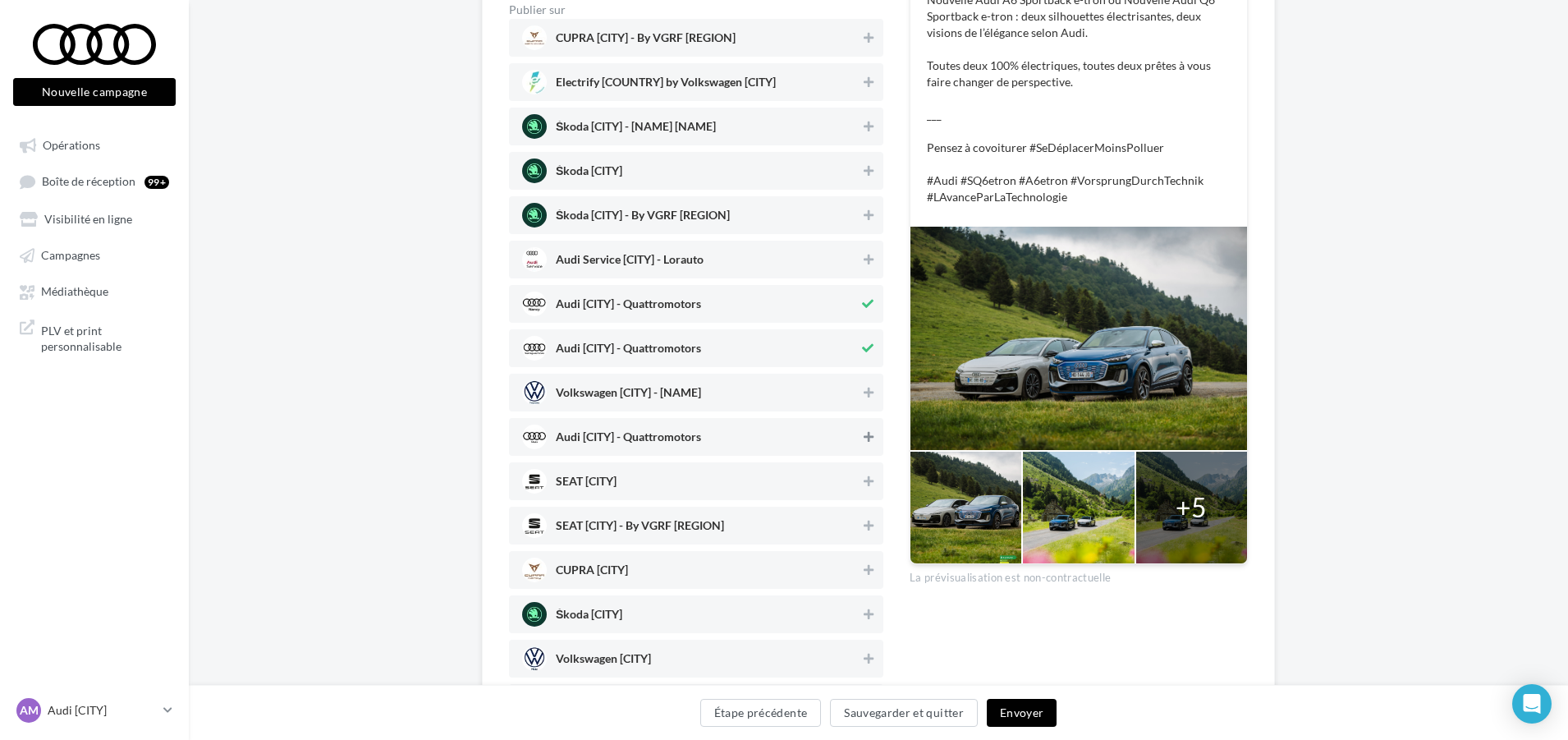 click at bounding box center (869, 437) 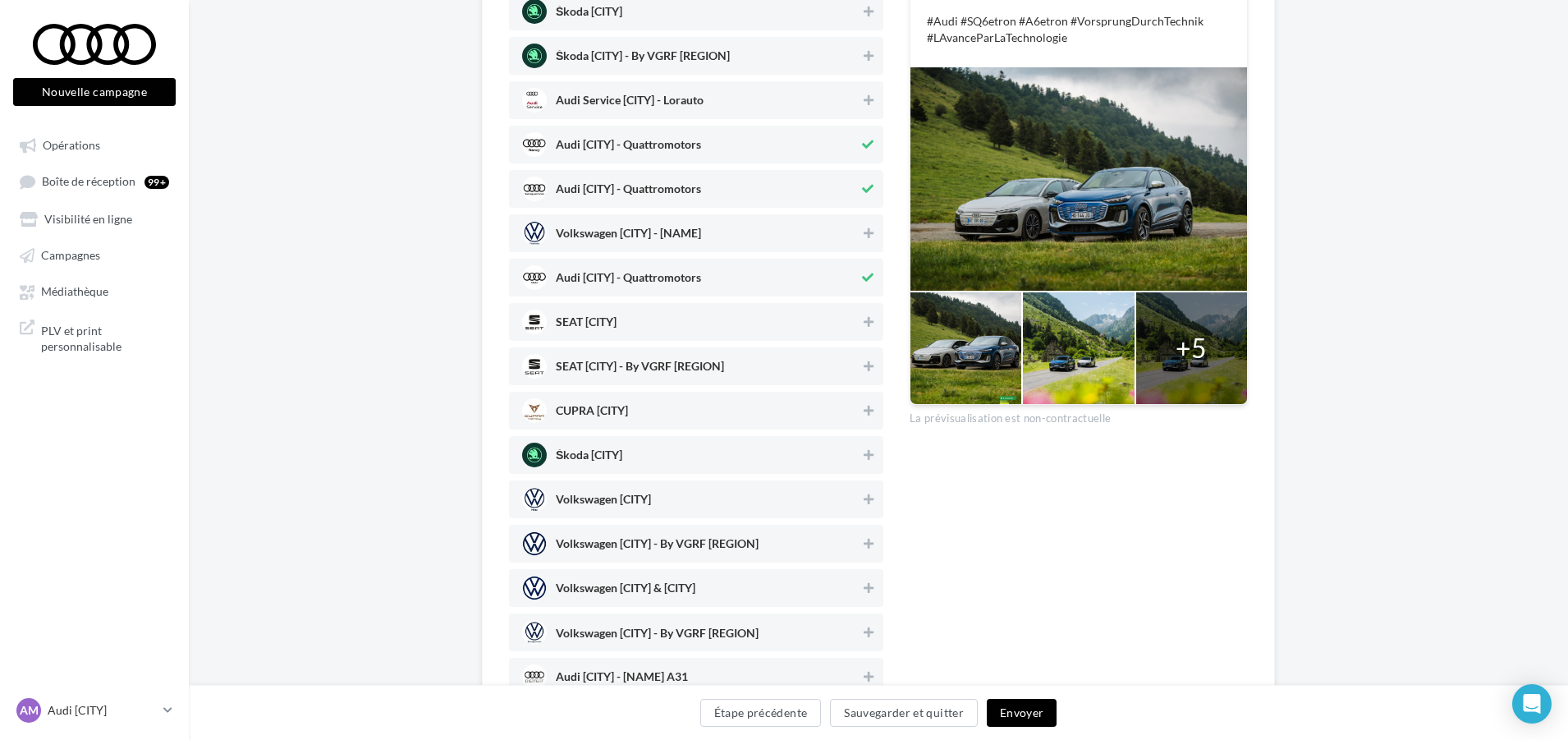 scroll, scrollTop: 537, scrollLeft: 0, axis: vertical 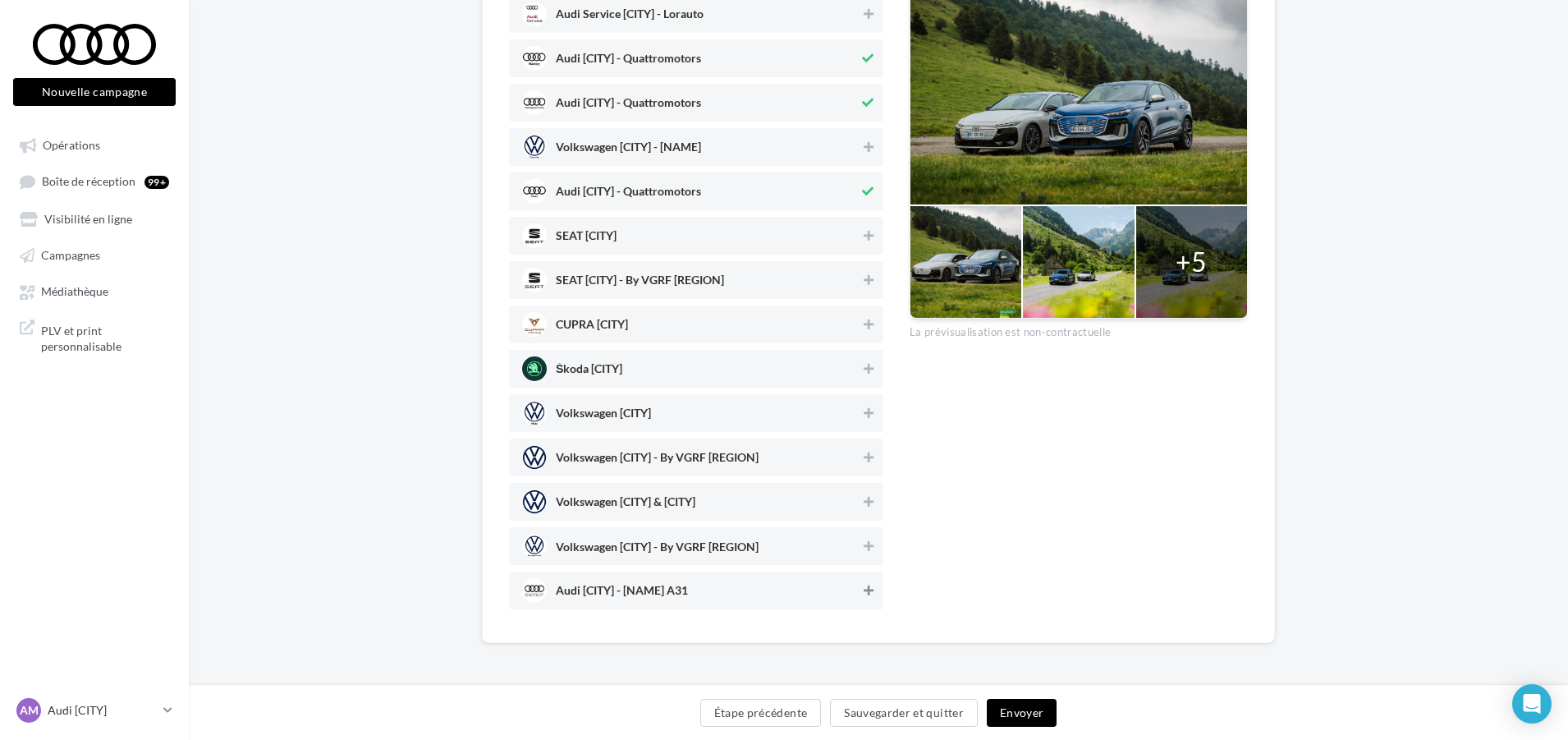 click at bounding box center [869, 591] 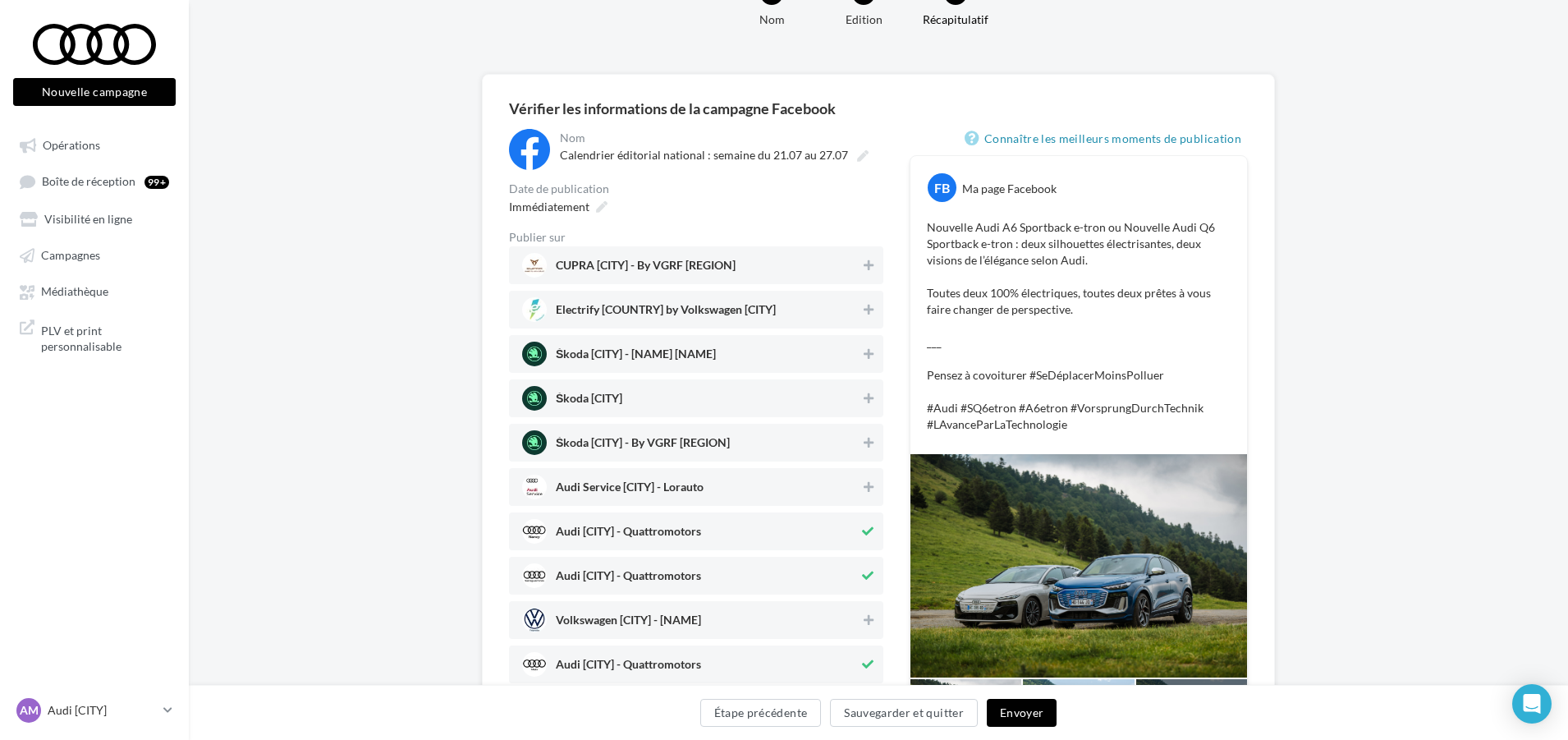 scroll, scrollTop: 62, scrollLeft: 0, axis: vertical 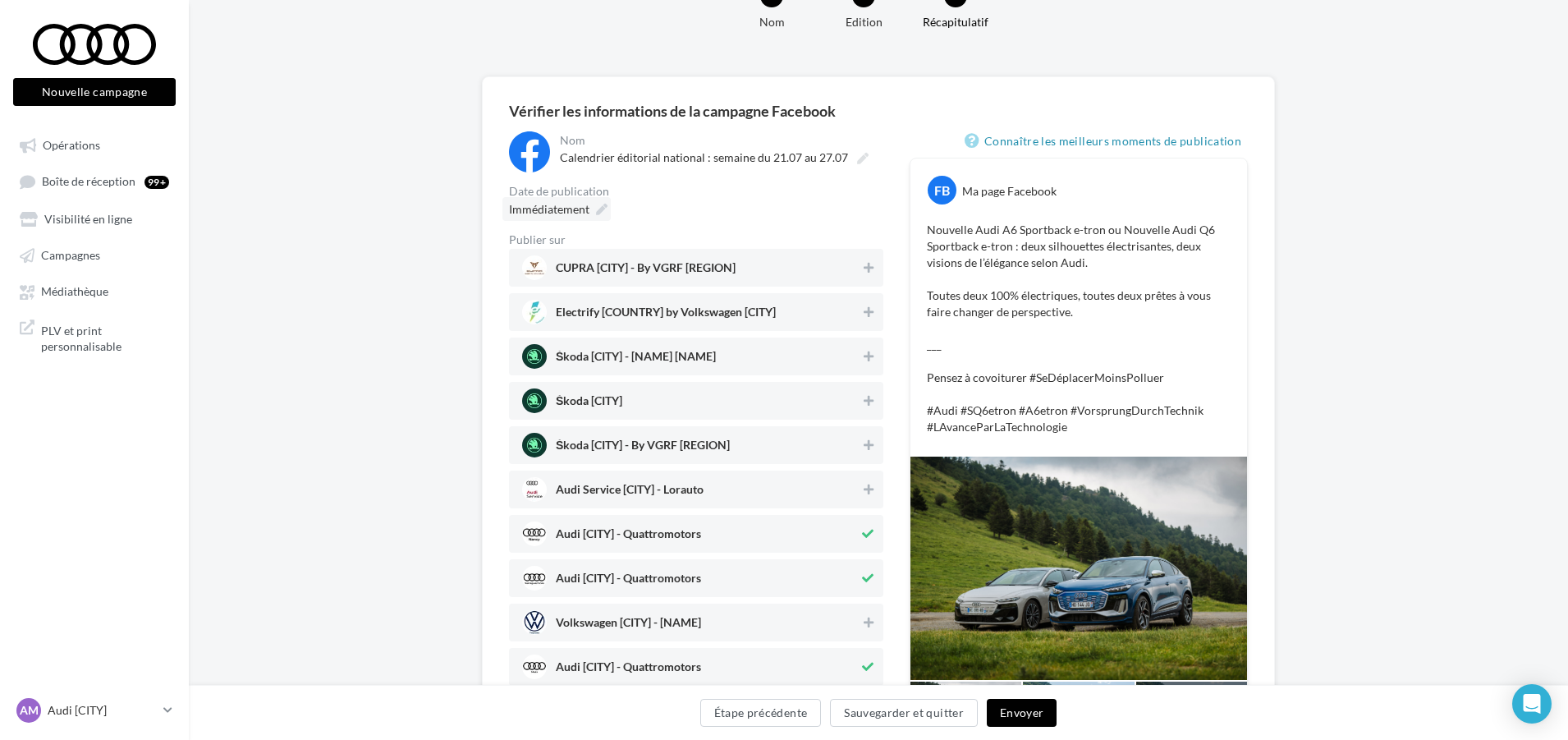 click on "Immédiatement" at bounding box center [557, 209] 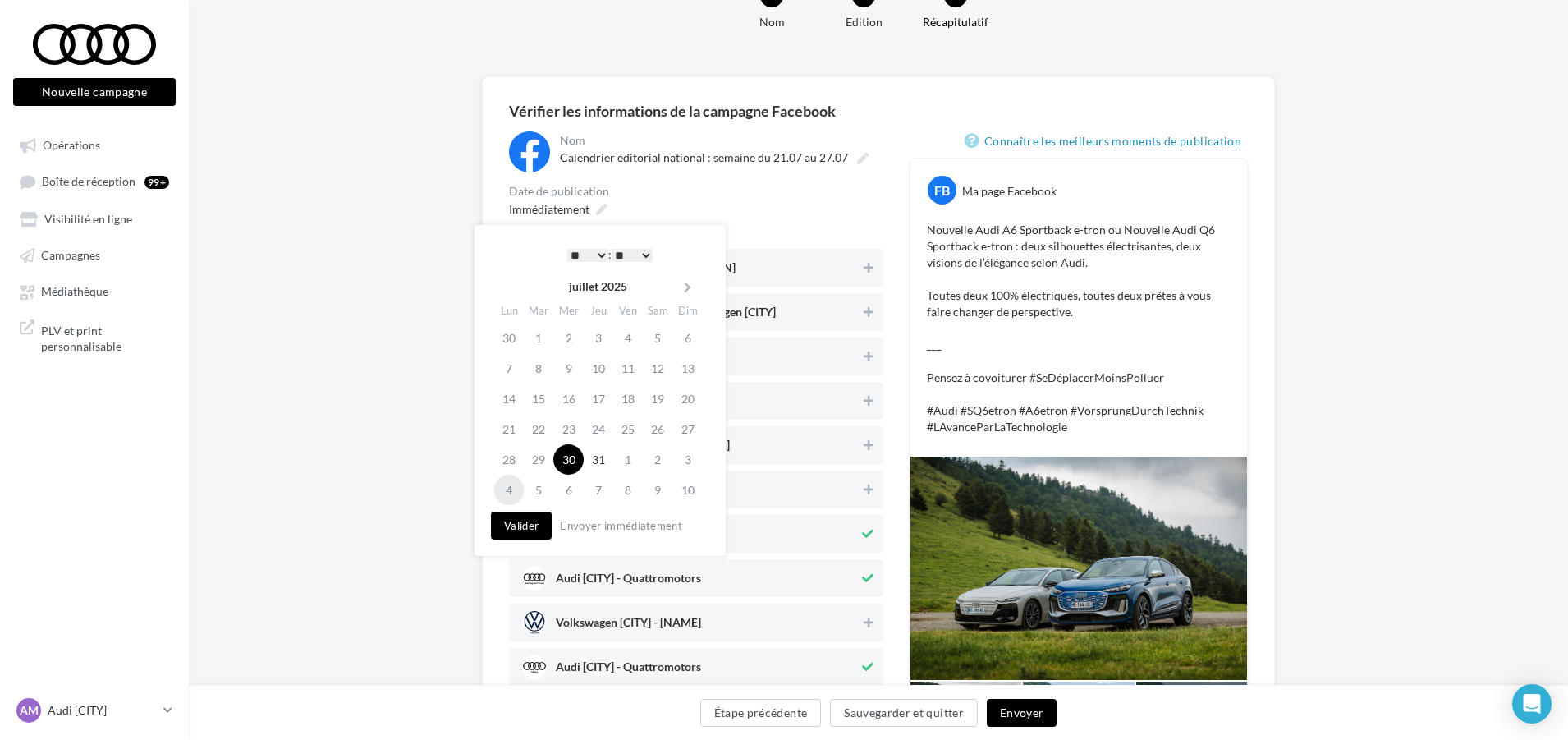 click on "4" at bounding box center (509, 490) 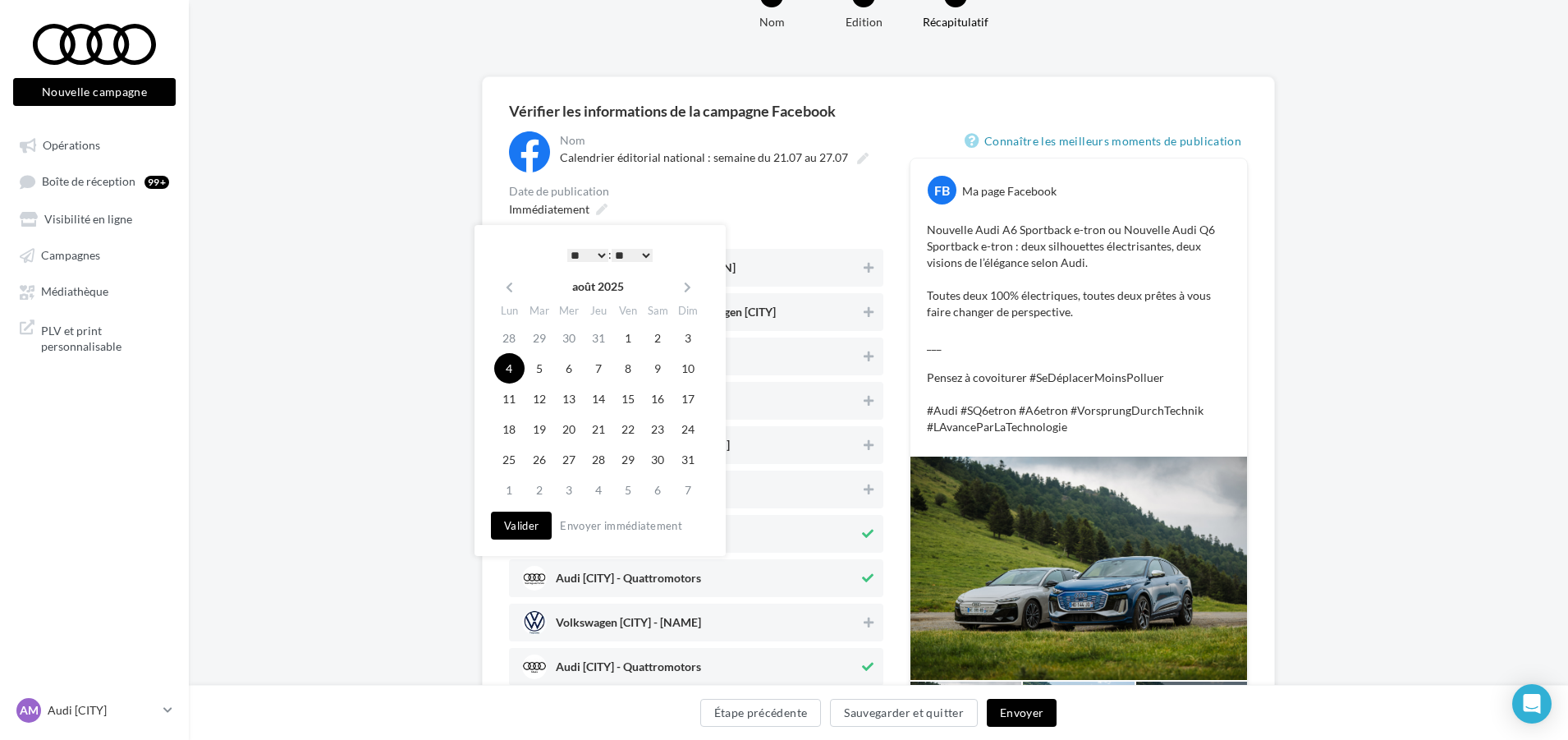 click on "Valider" at bounding box center [521, 526] 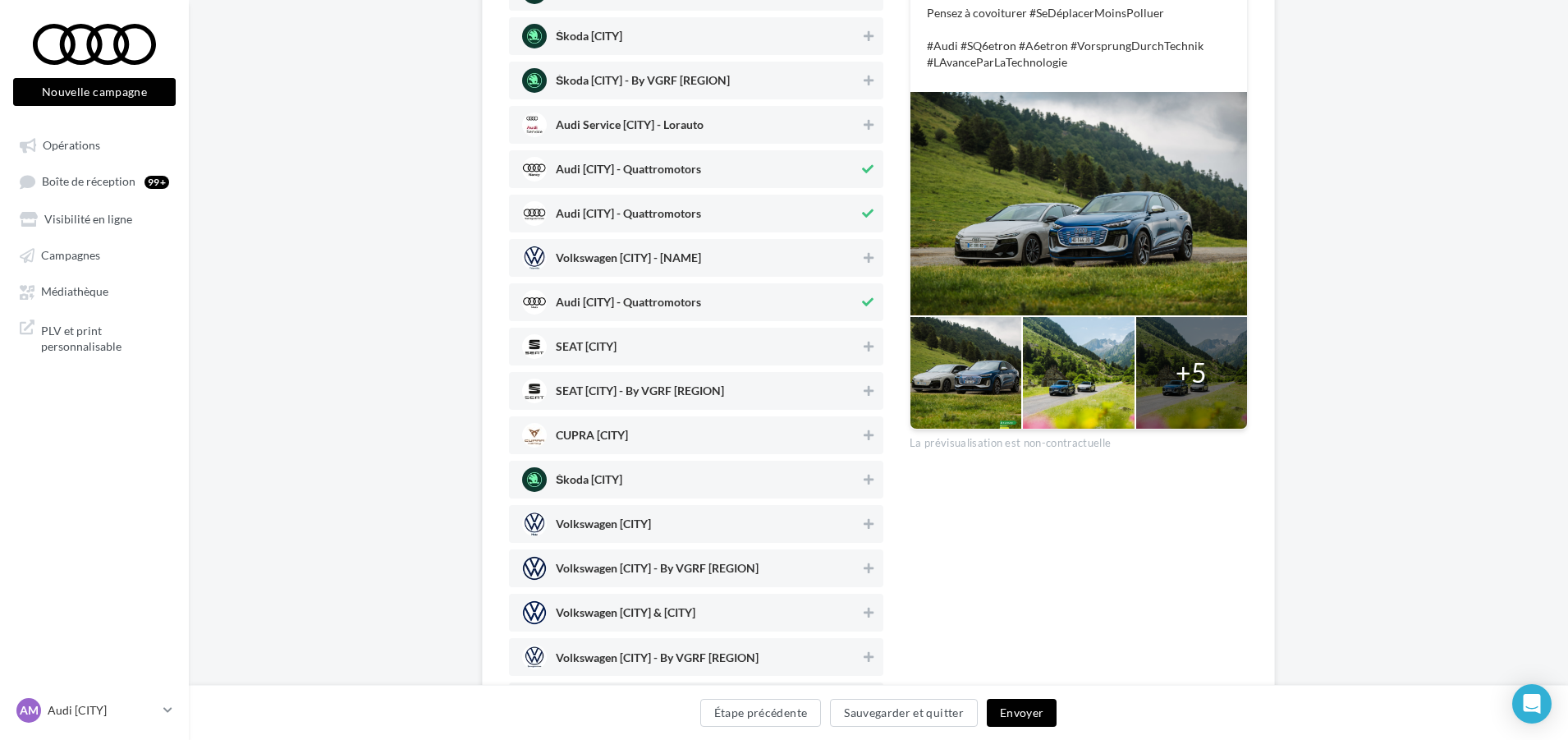 scroll, scrollTop: 537, scrollLeft: 0, axis: vertical 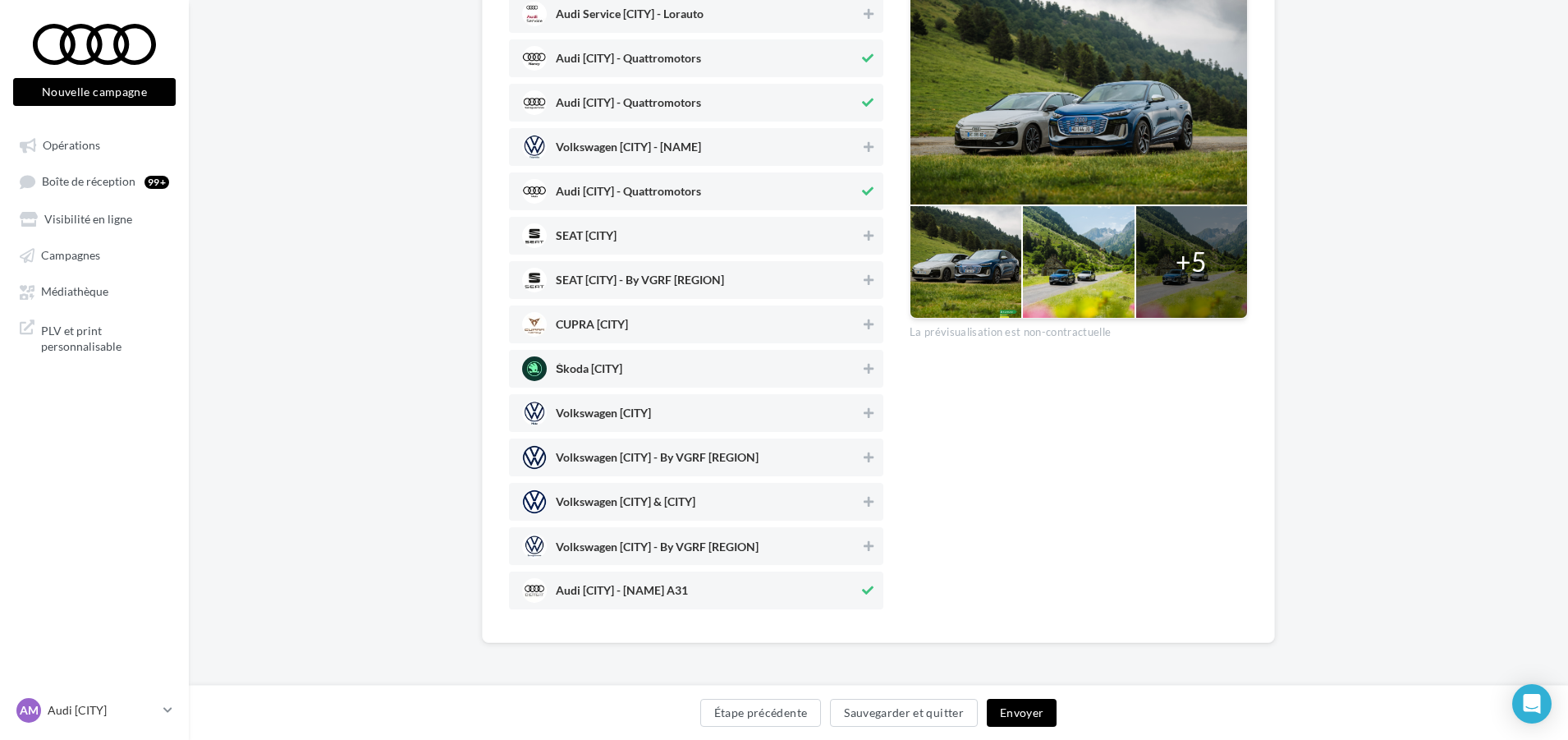 click on "Envoyer" at bounding box center (1021, 713) 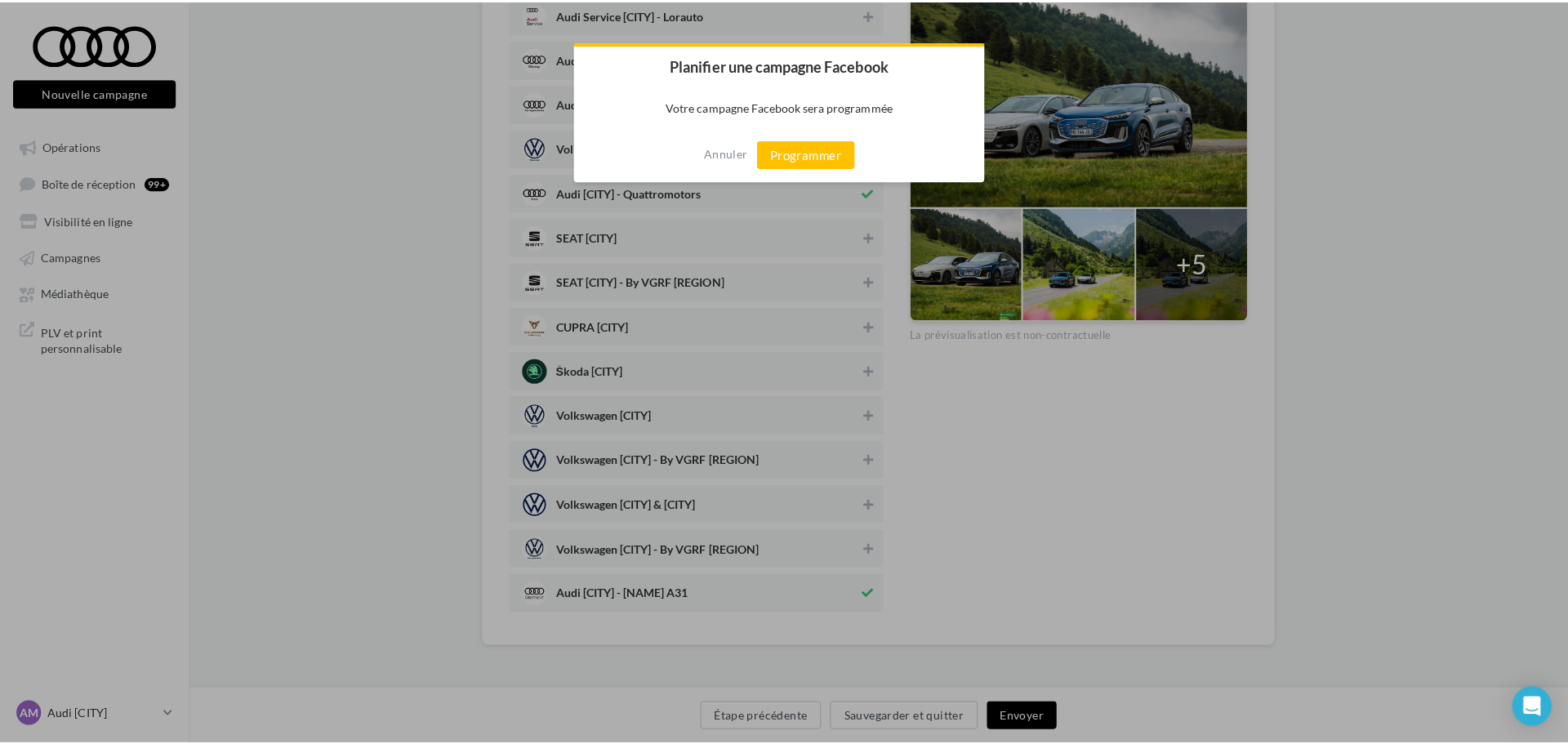 scroll, scrollTop: 526, scrollLeft: 0, axis: vertical 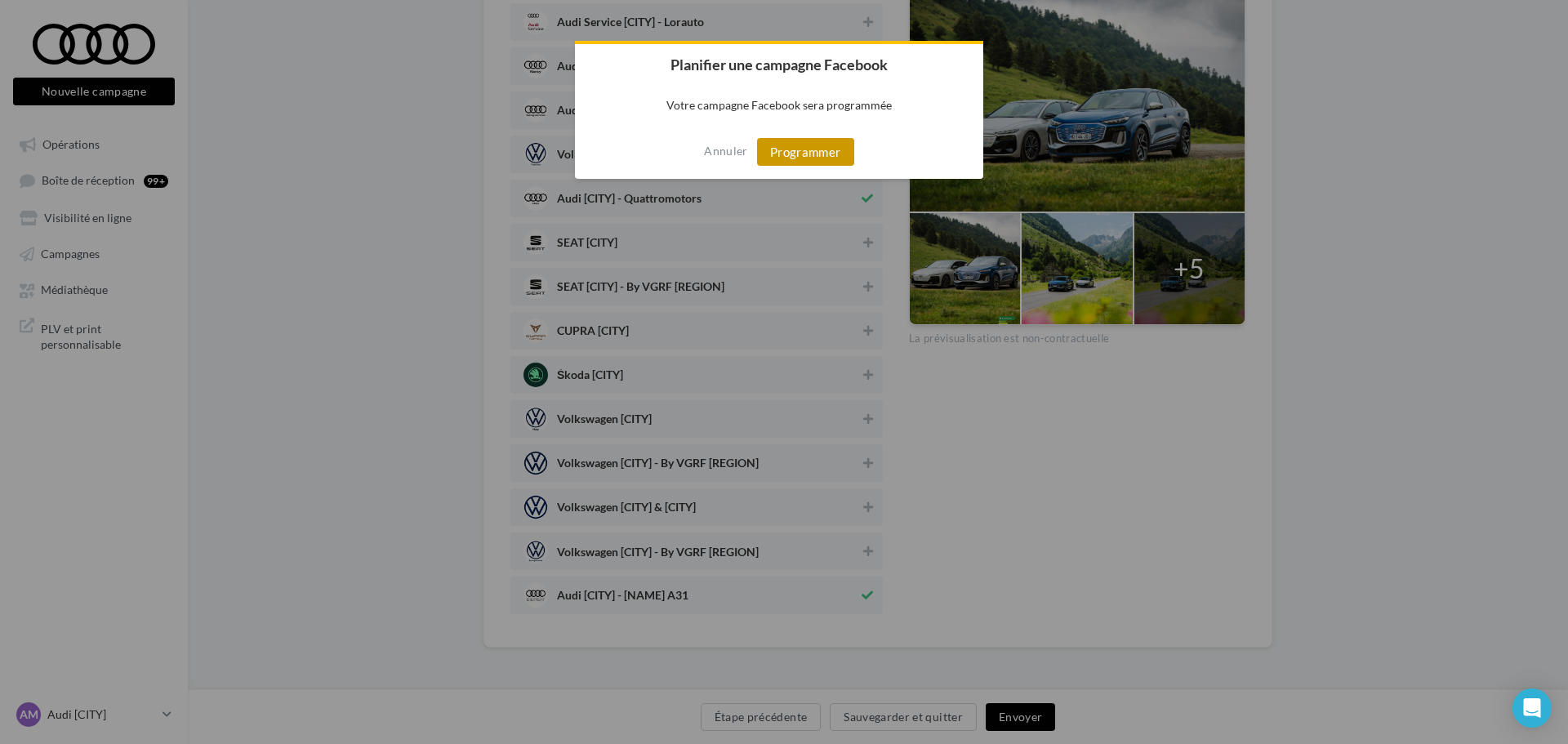 click on "Programmer" at bounding box center [805, 152] 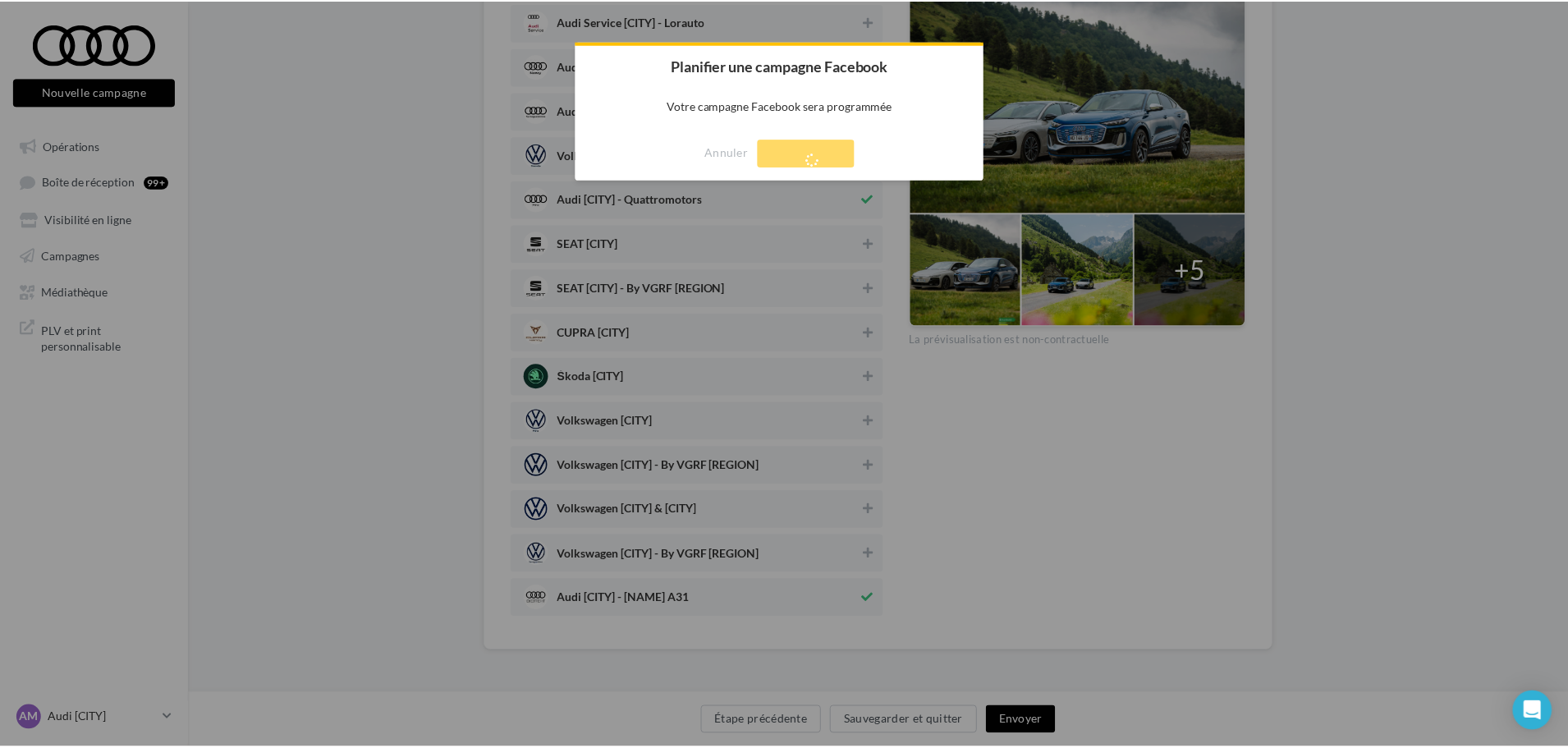 scroll, scrollTop: 26, scrollLeft: 0, axis: vertical 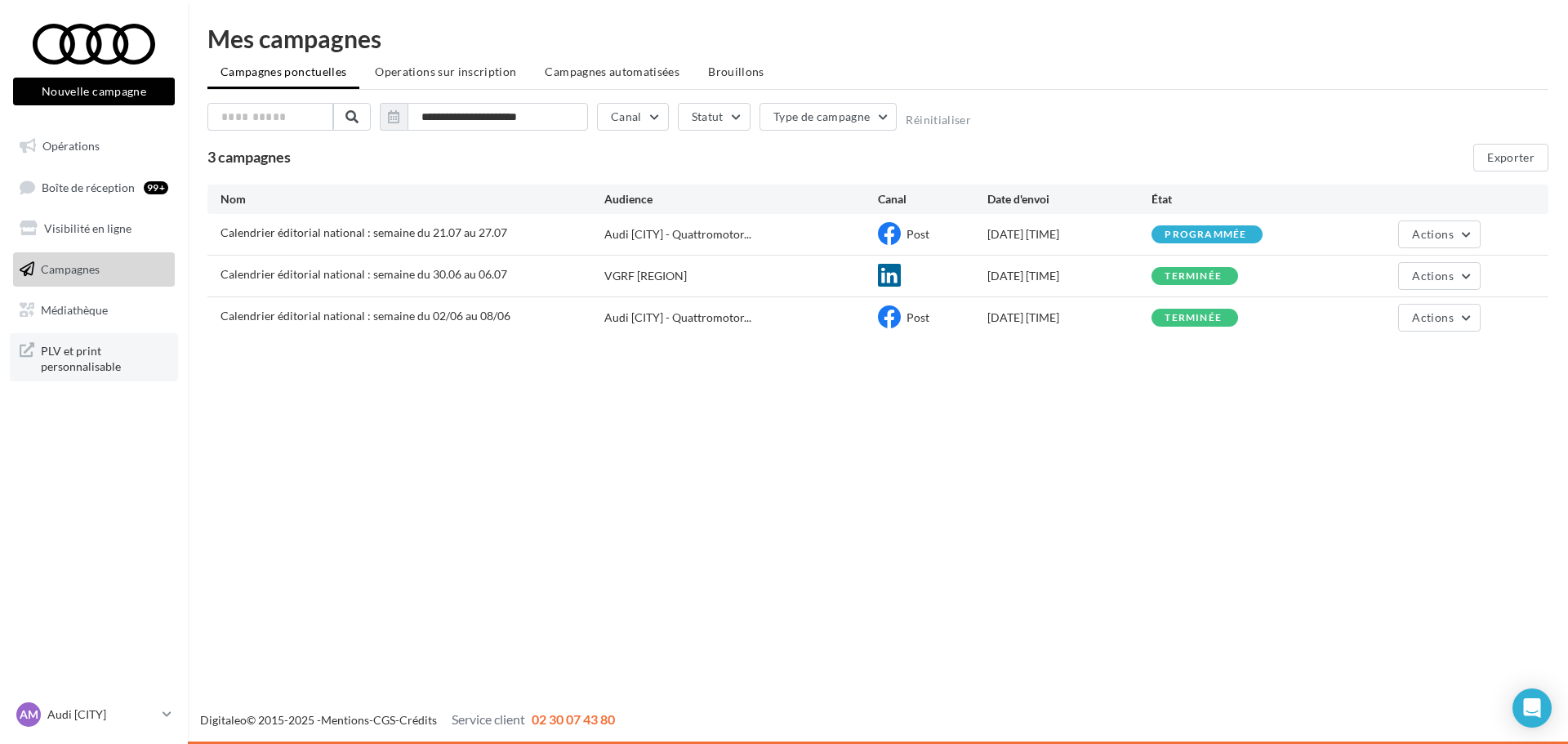 click on "PLV et print personnalisable" at bounding box center (105, 357) 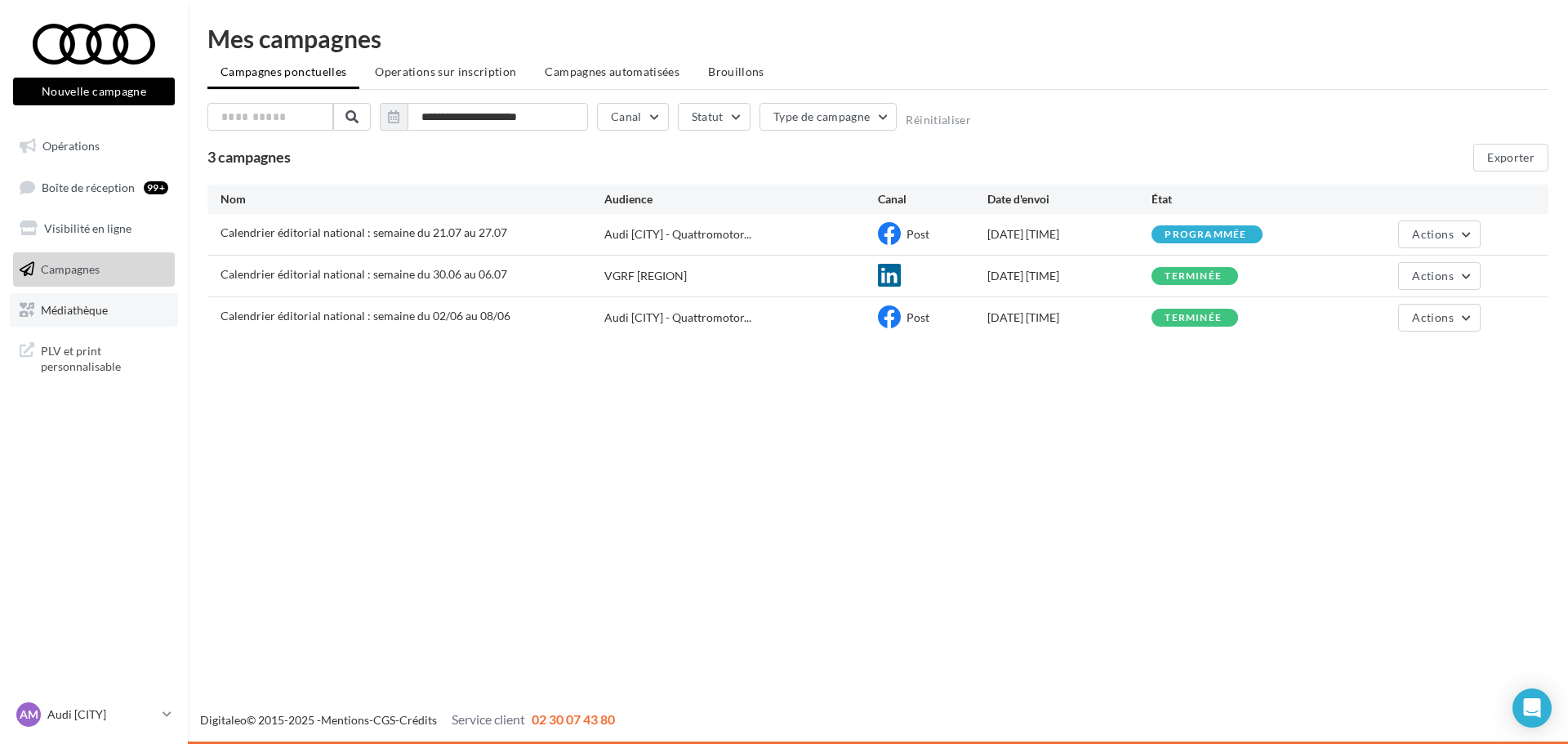 click on "Médiathèque" at bounding box center (74, 309) 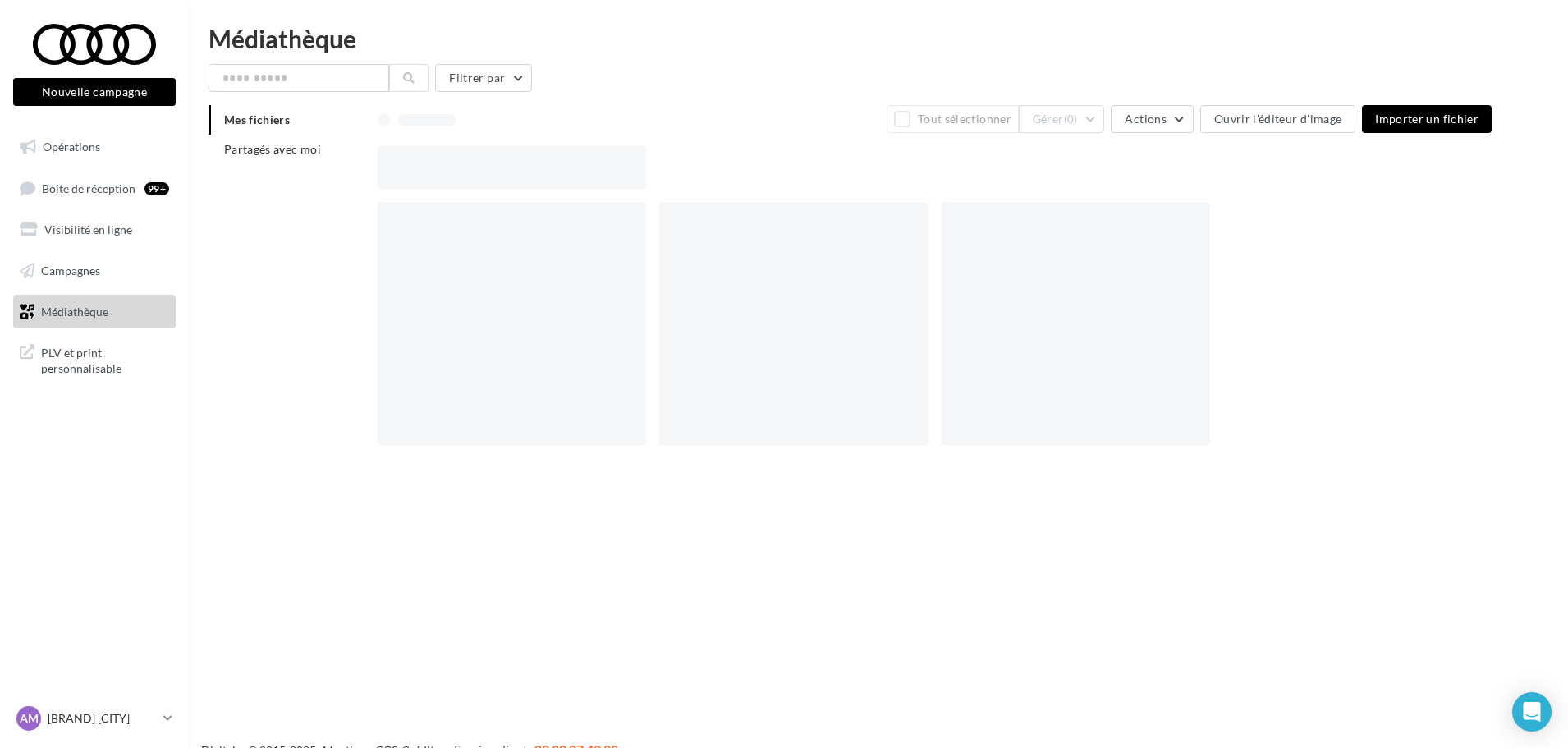 scroll, scrollTop: 0, scrollLeft: 0, axis: both 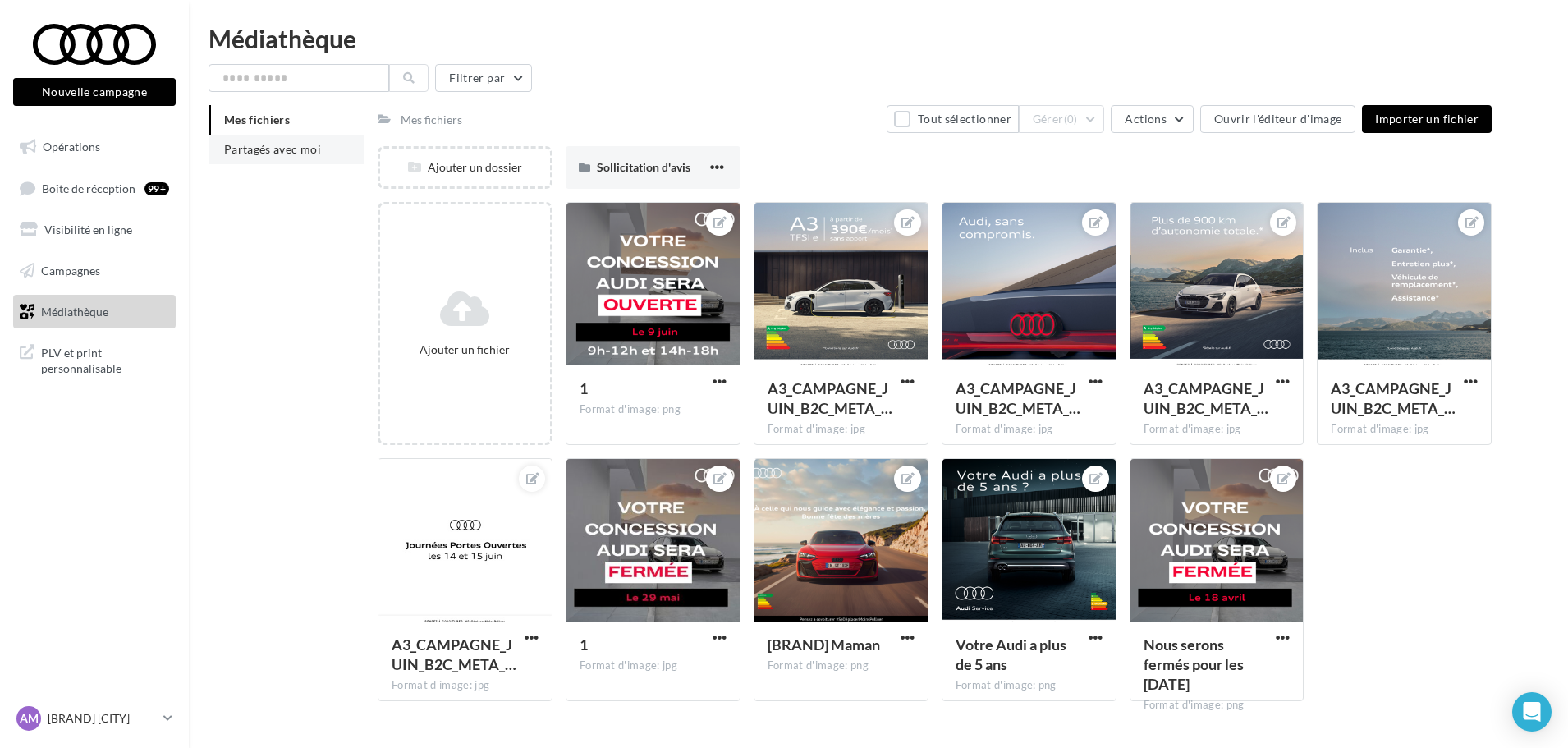 click on "Partagés avec moi" at bounding box center [273, 149] 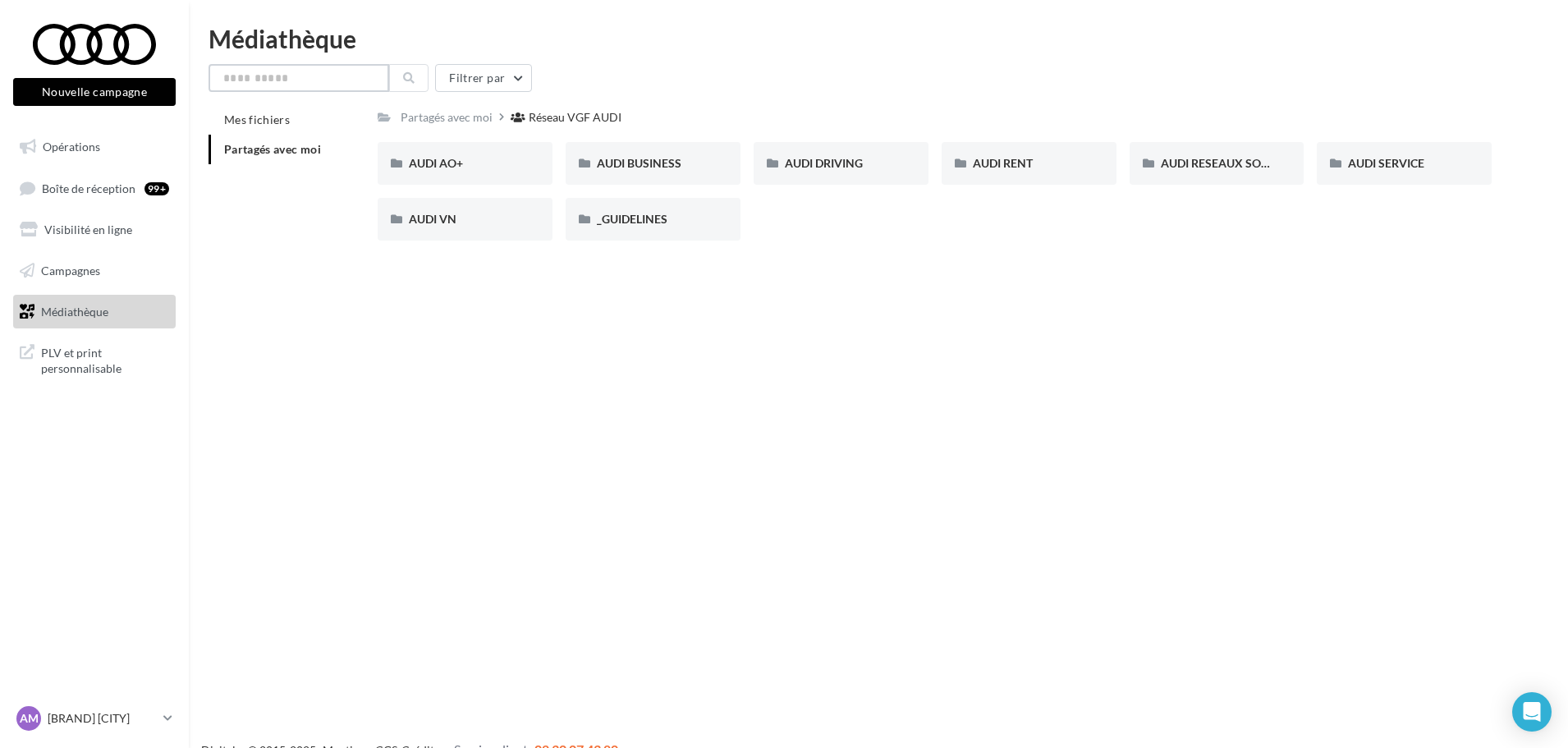 click at bounding box center (299, 78) 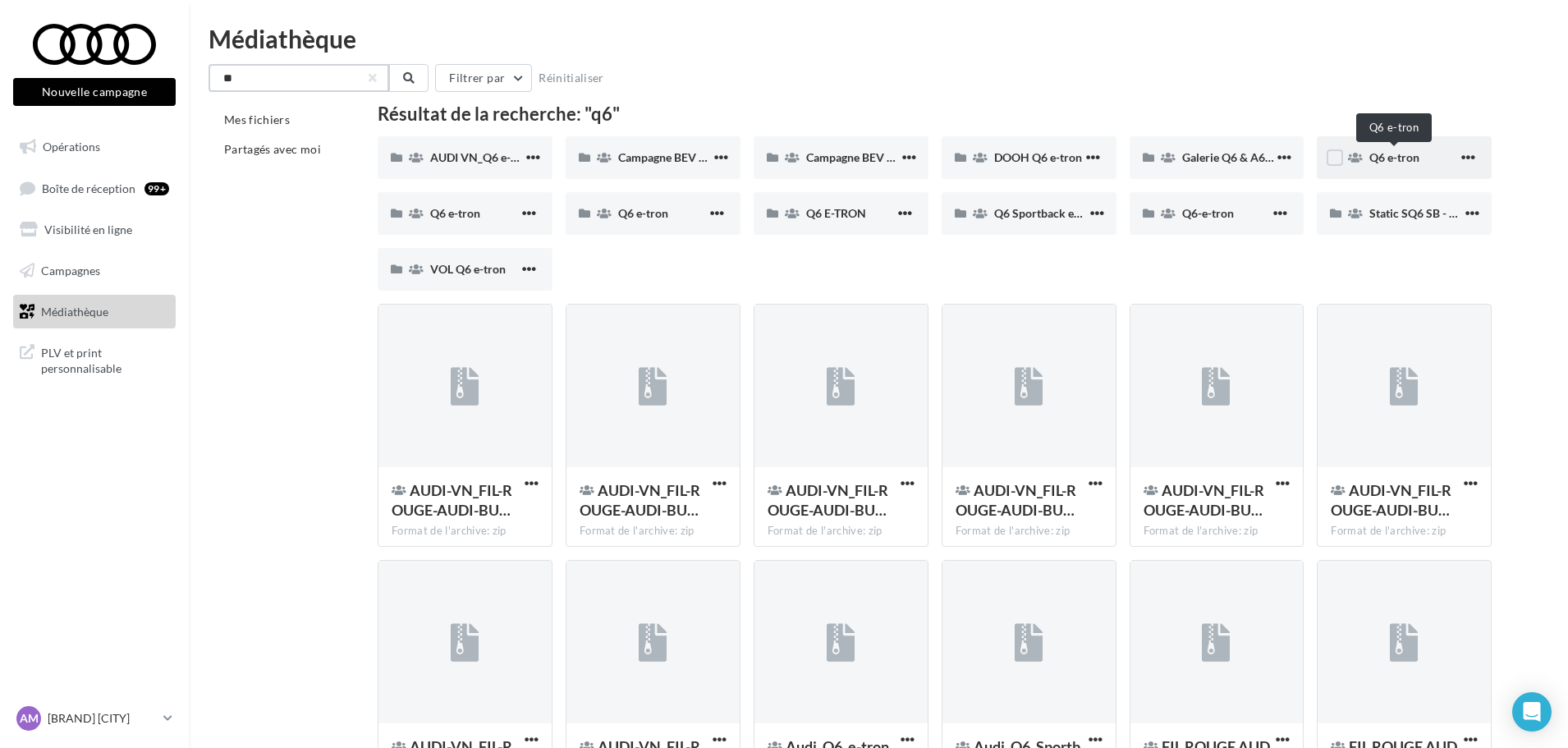 type on "**" 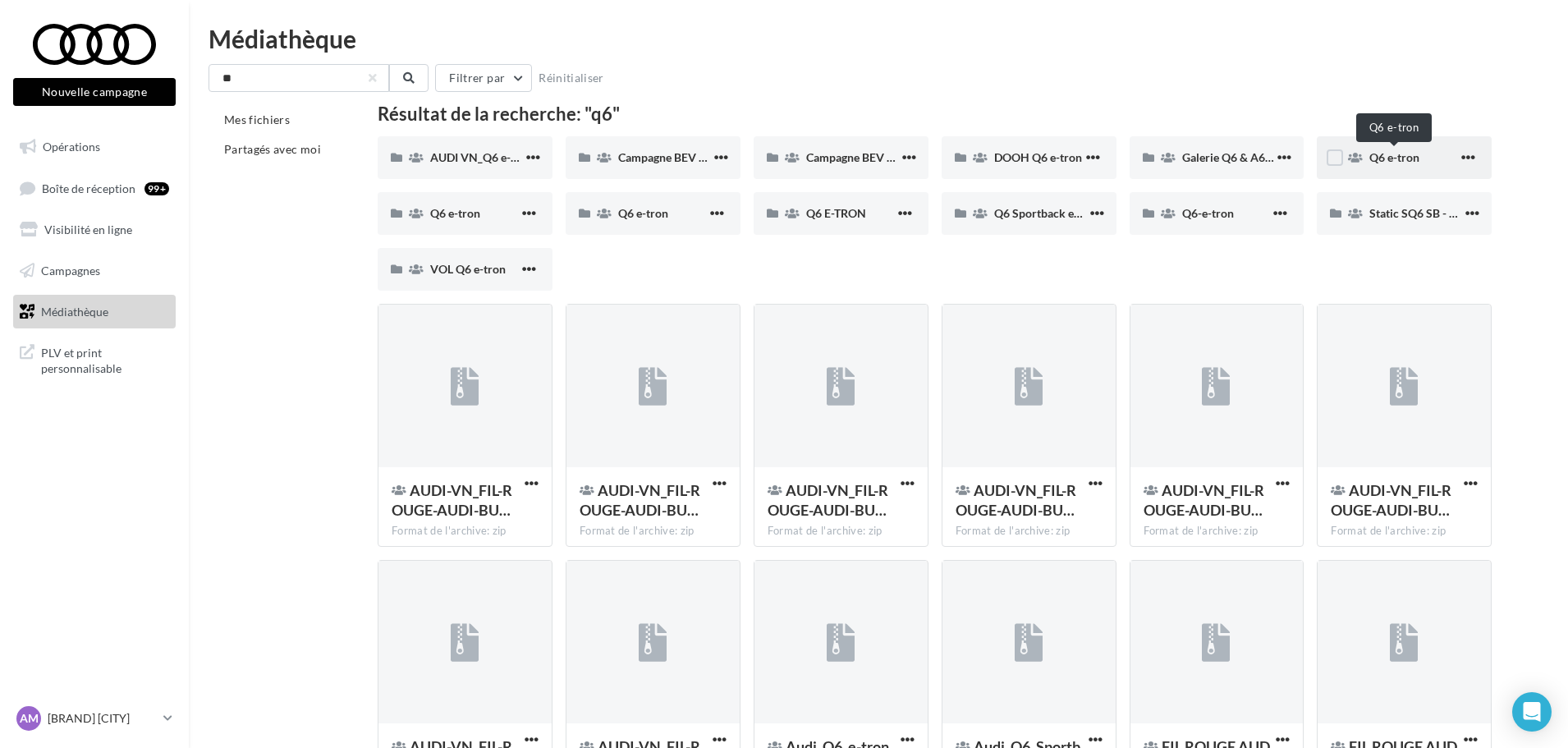 click on "Q6 e-tron" at bounding box center (1394, 157) 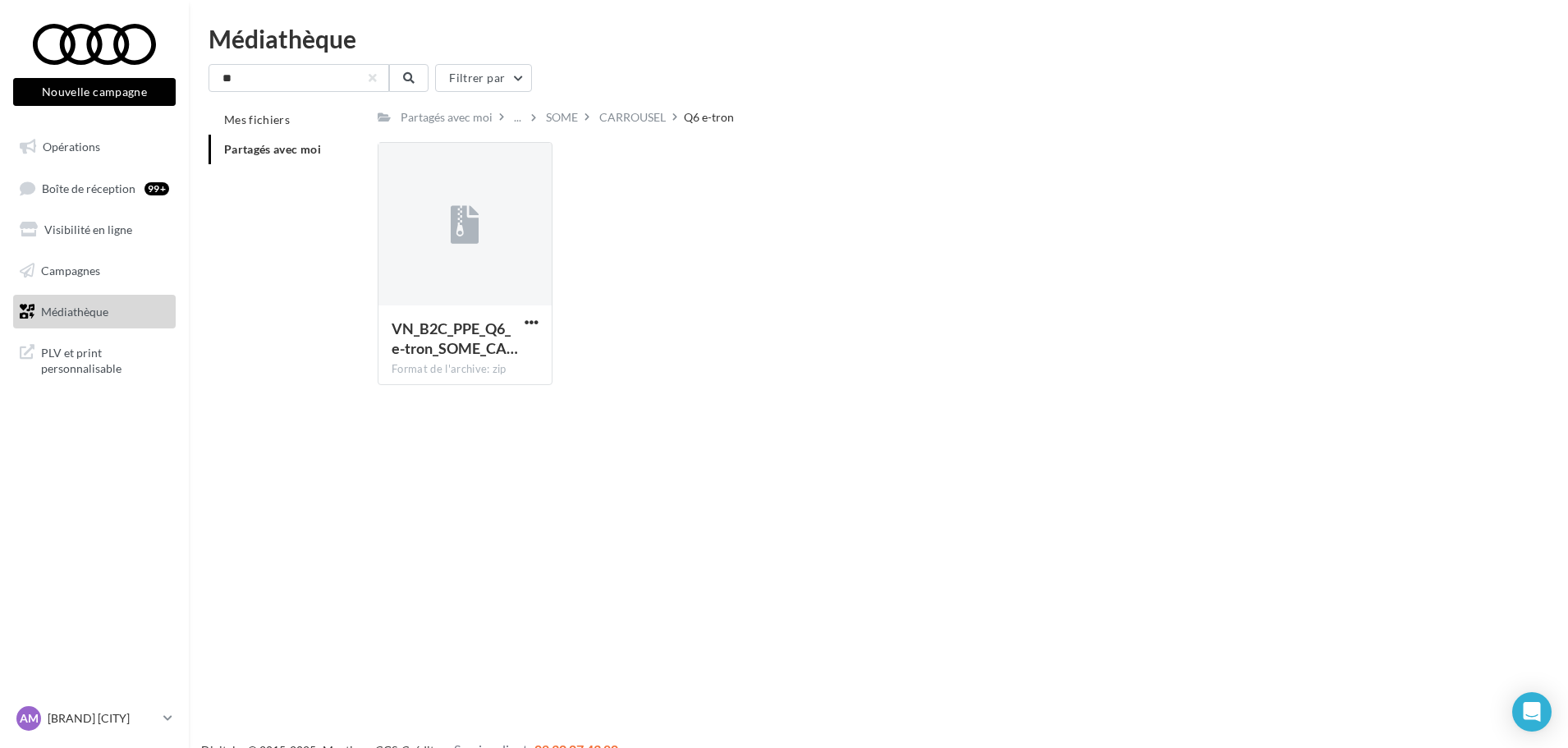 click on "Partagés avec moi" at bounding box center [287, 149] 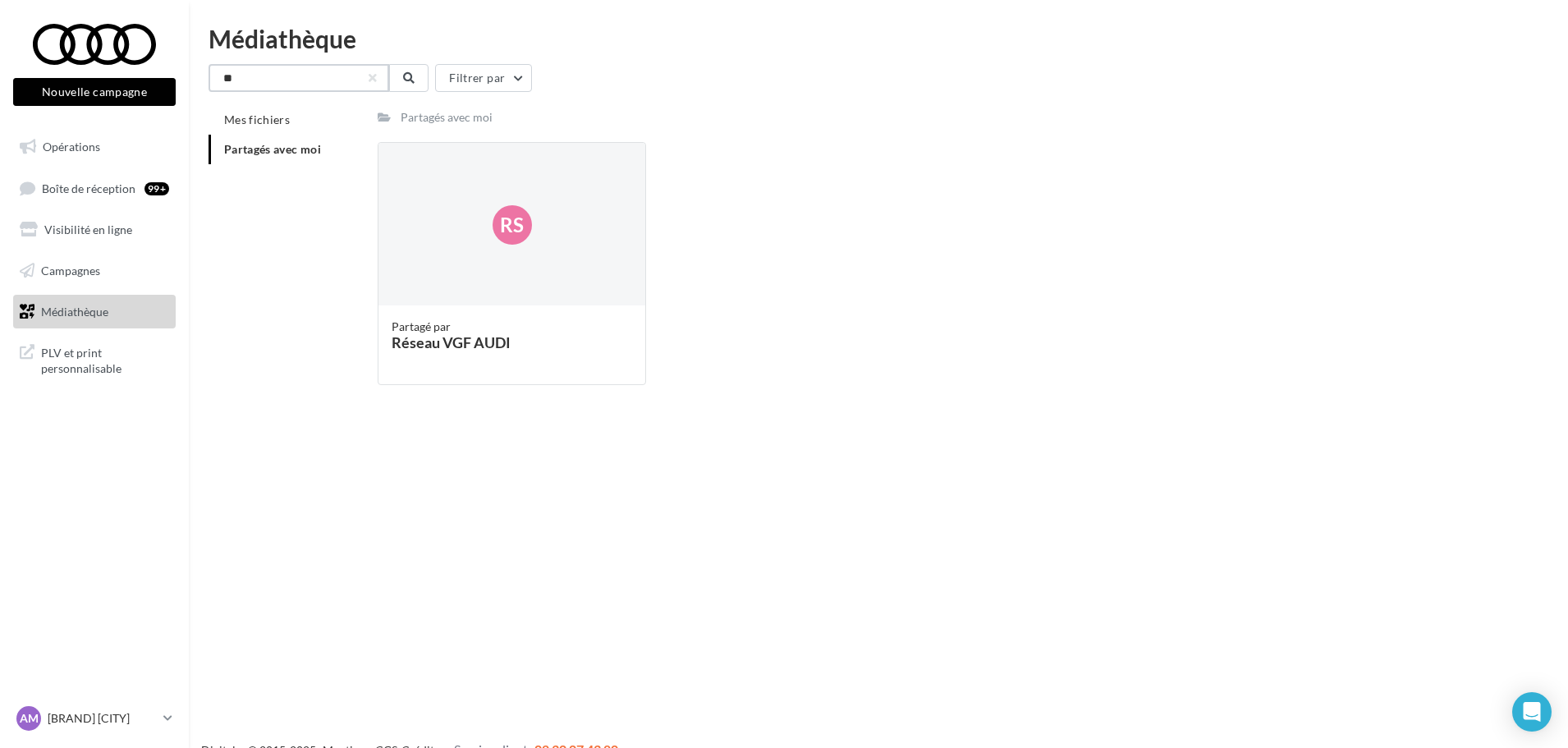 click on "**" at bounding box center [299, 78] 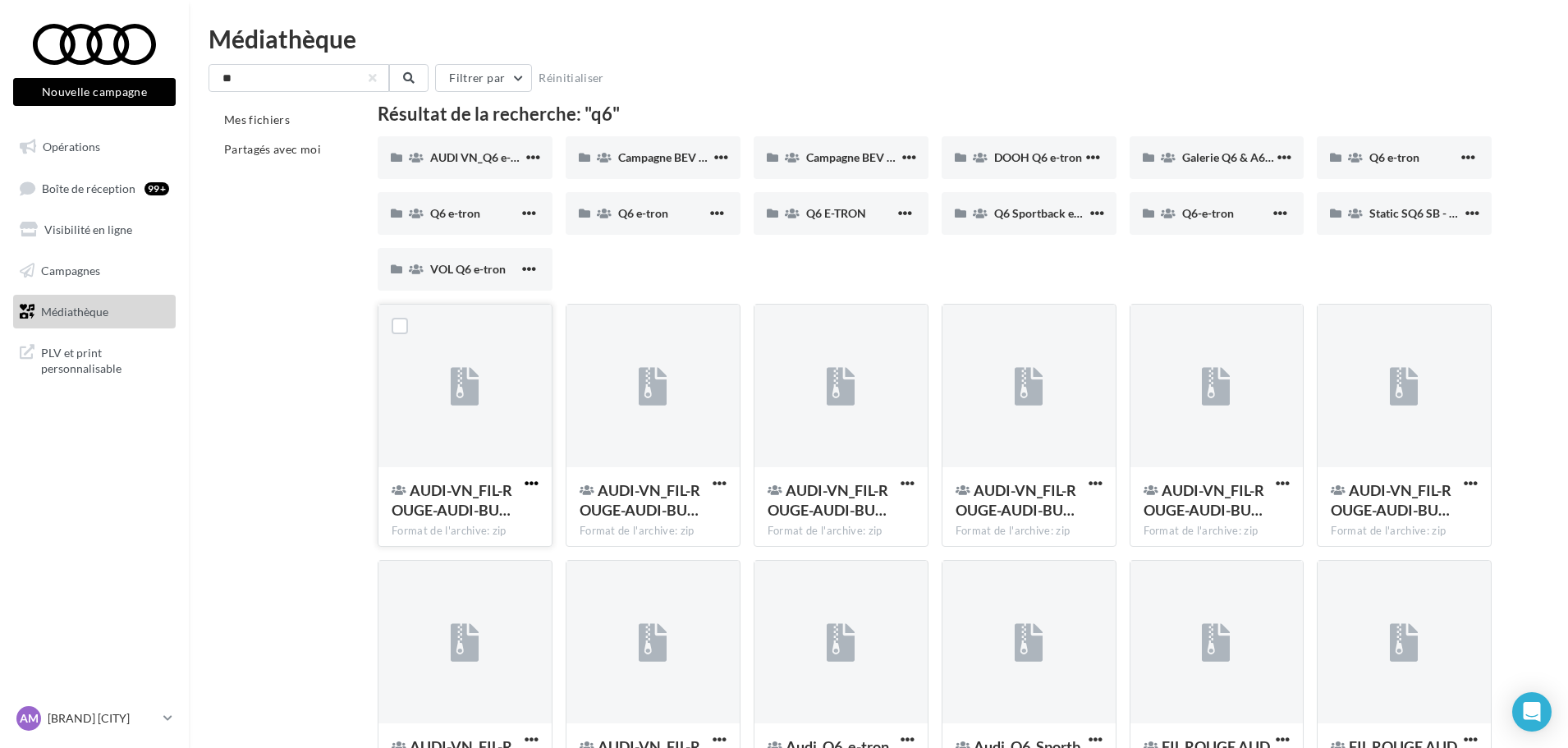 click at bounding box center [531, 483] 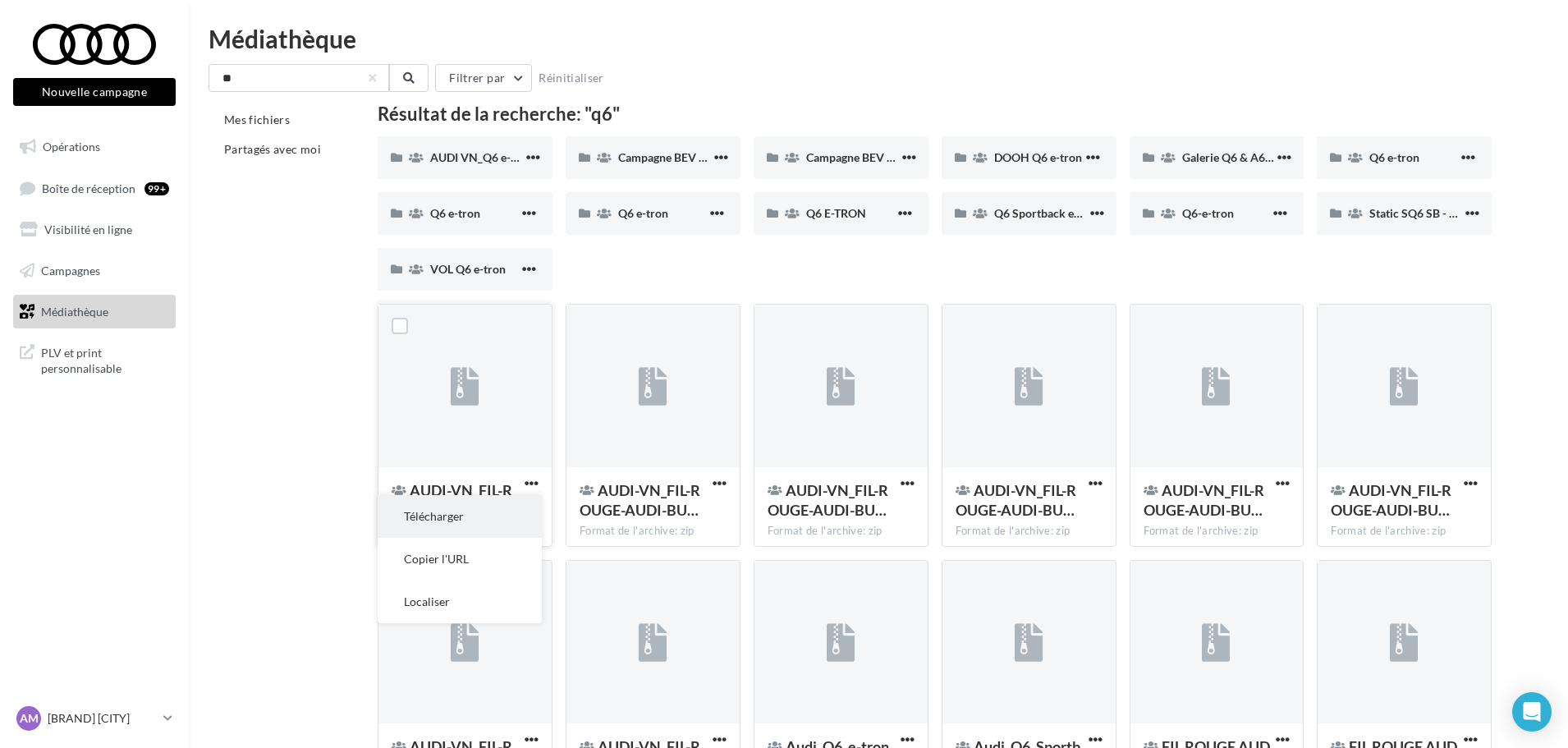 click on "Télécharger" at bounding box center [460, 516] 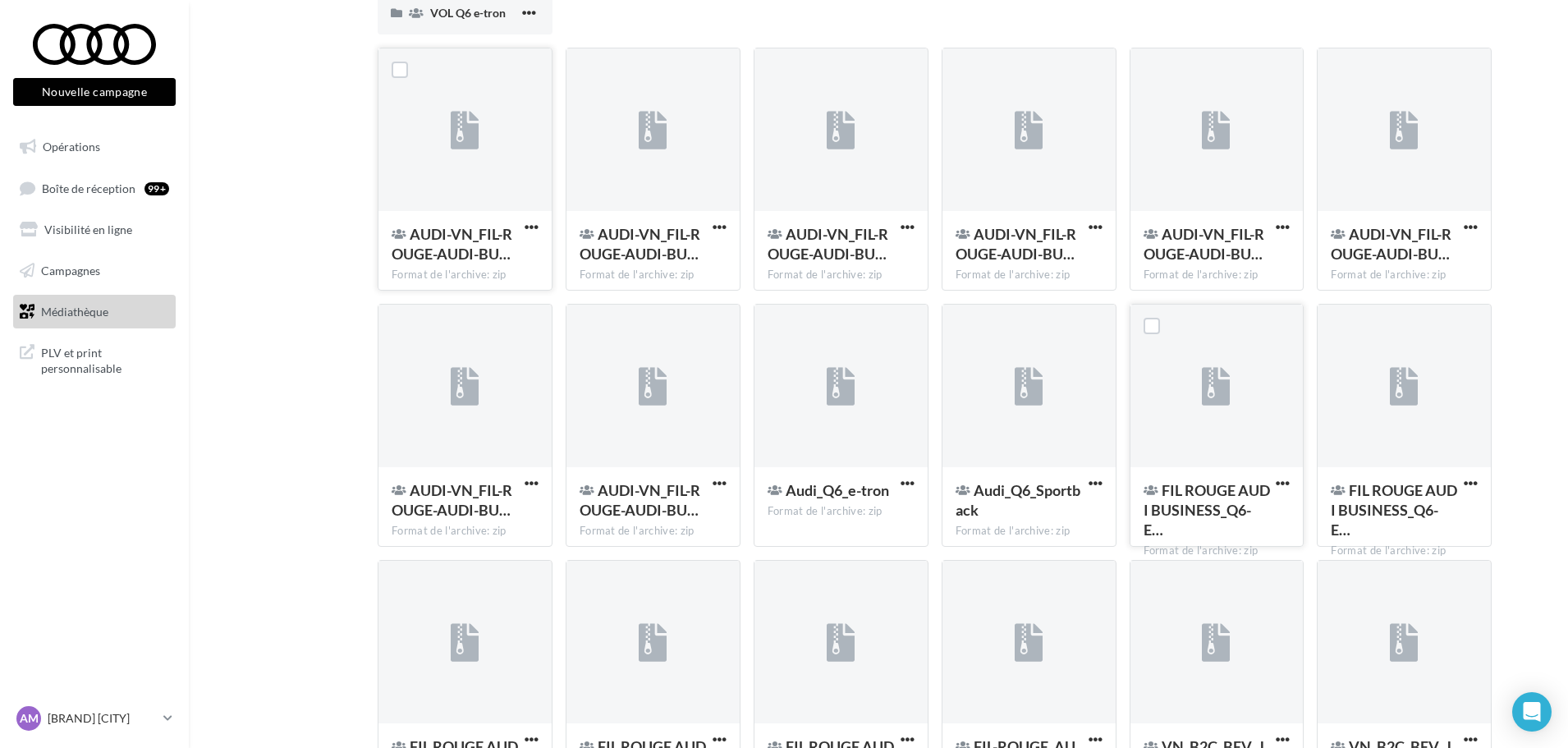 scroll, scrollTop: 478, scrollLeft: 0, axis: vertical 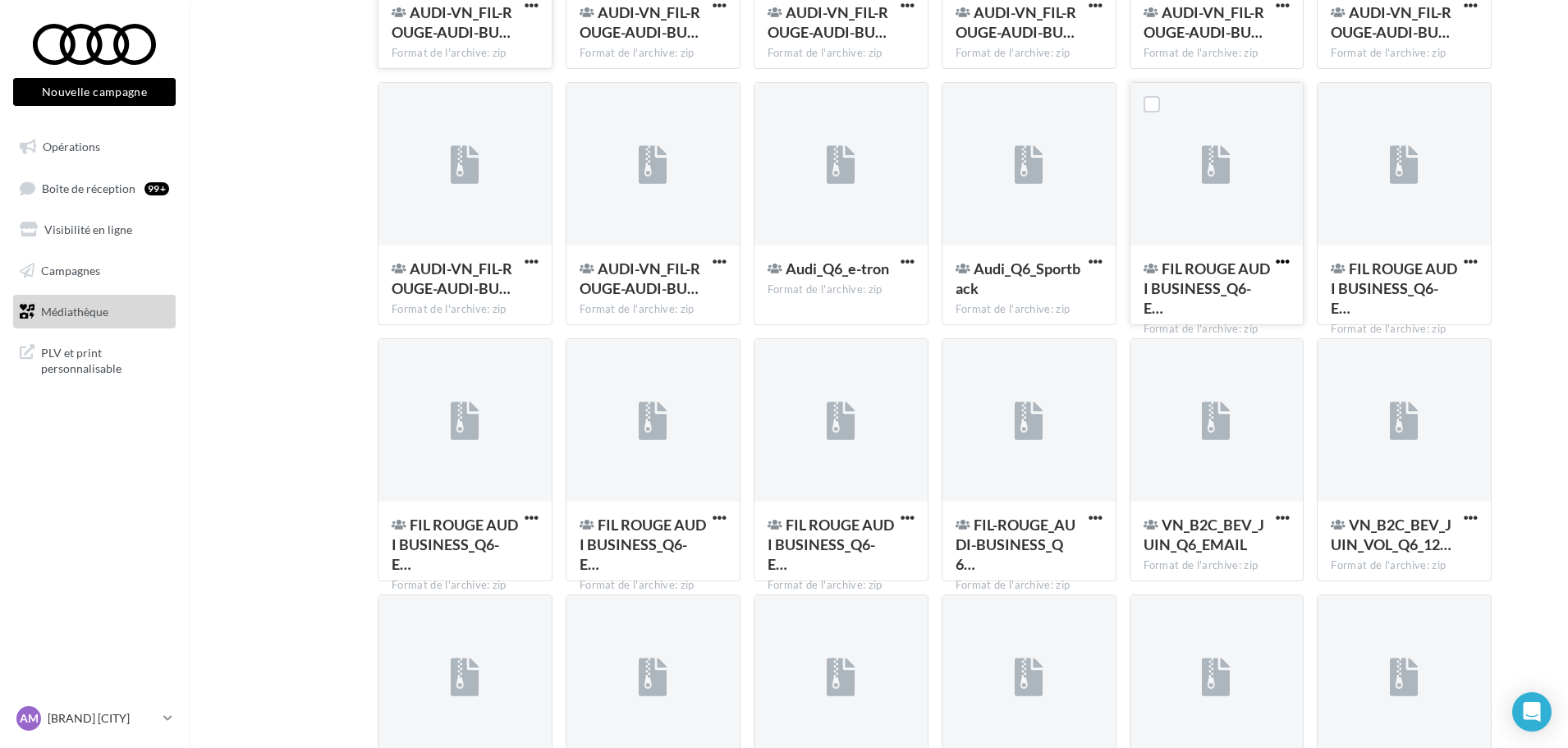 click at bounding box center [1282, 261] 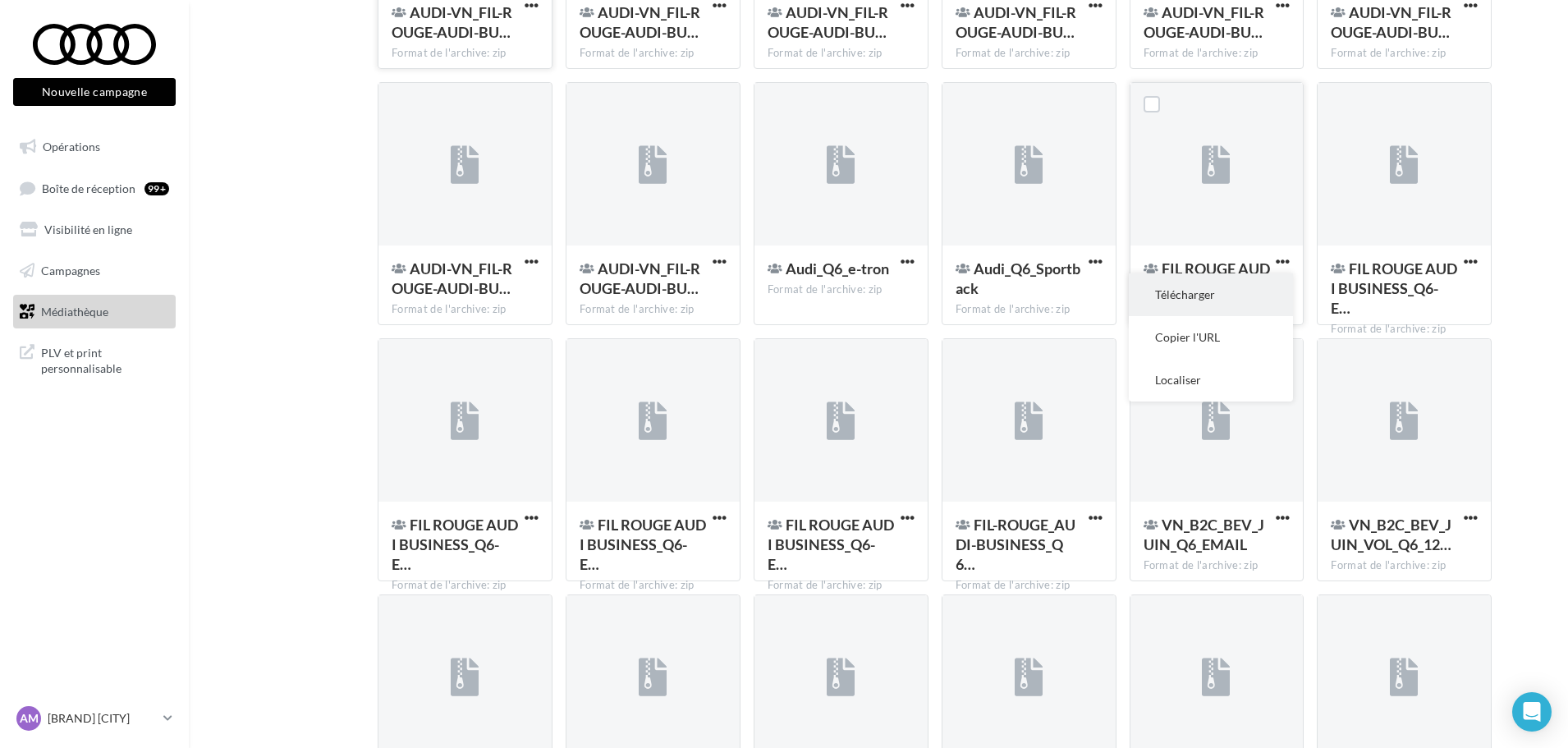 click on "Télécharger" at bounding box center [1211, 295] 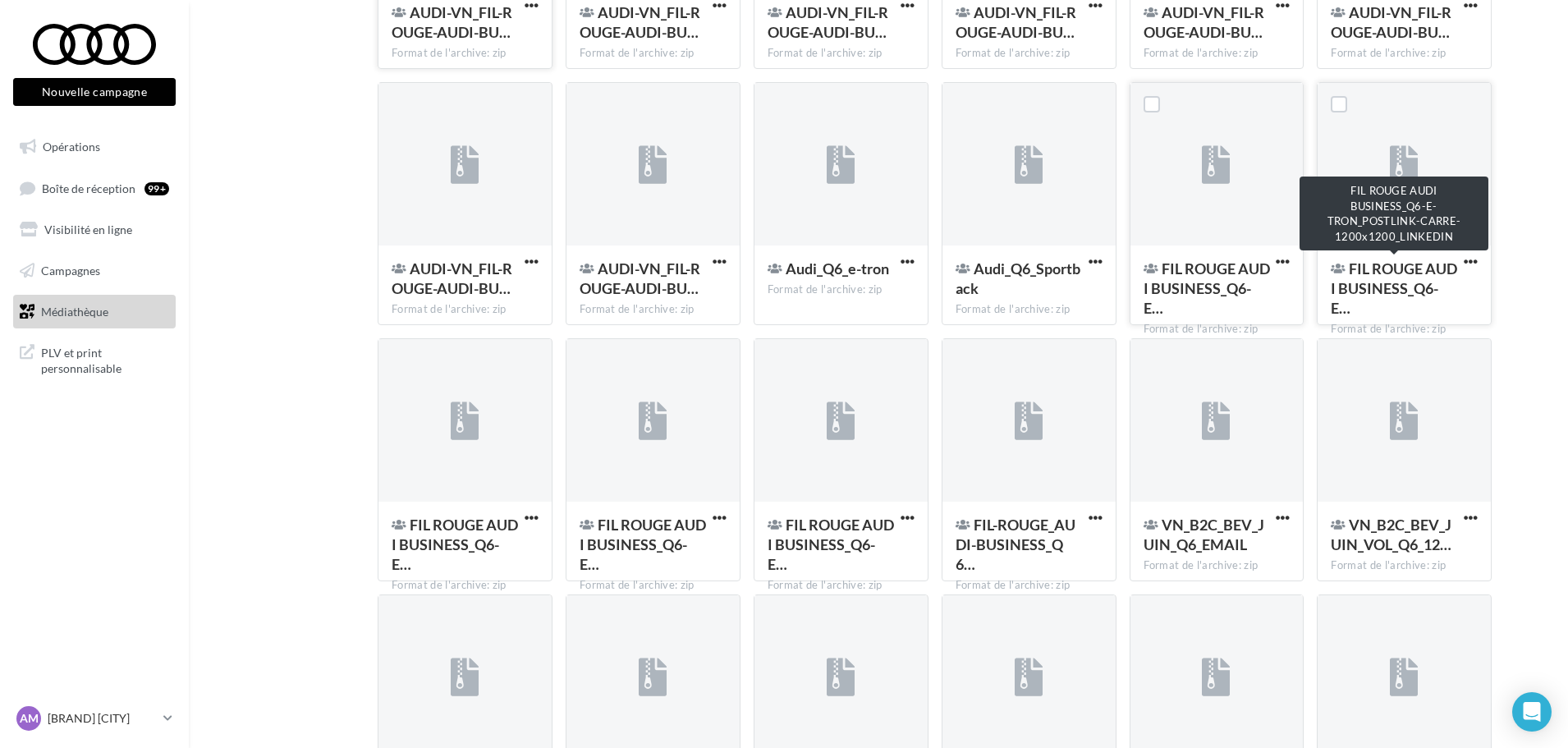 click on "FIL ROUGE AUDI BUSINESS_Q6-E…" at bounding box center [1394, 288] 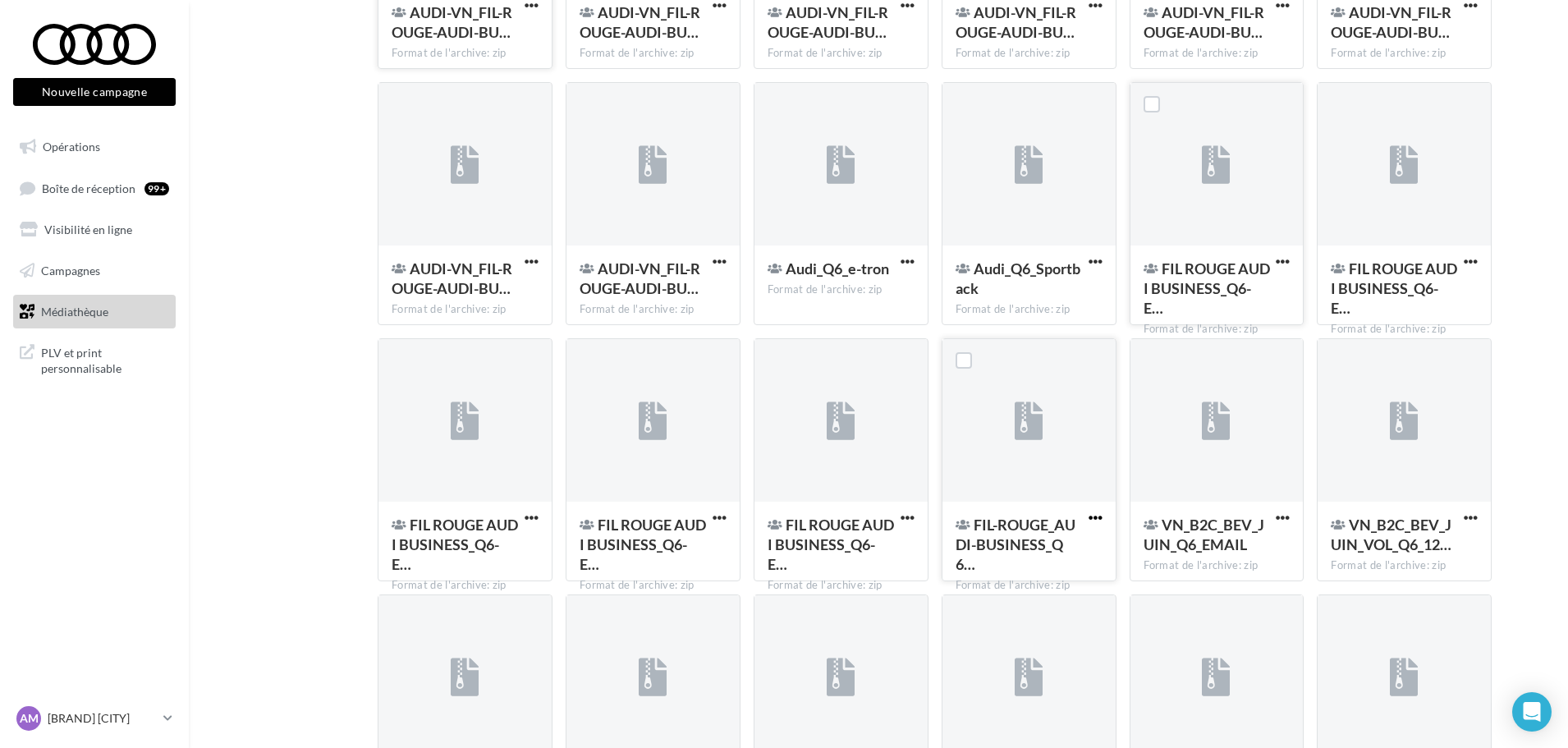 click at bounding box center (1095, 517) 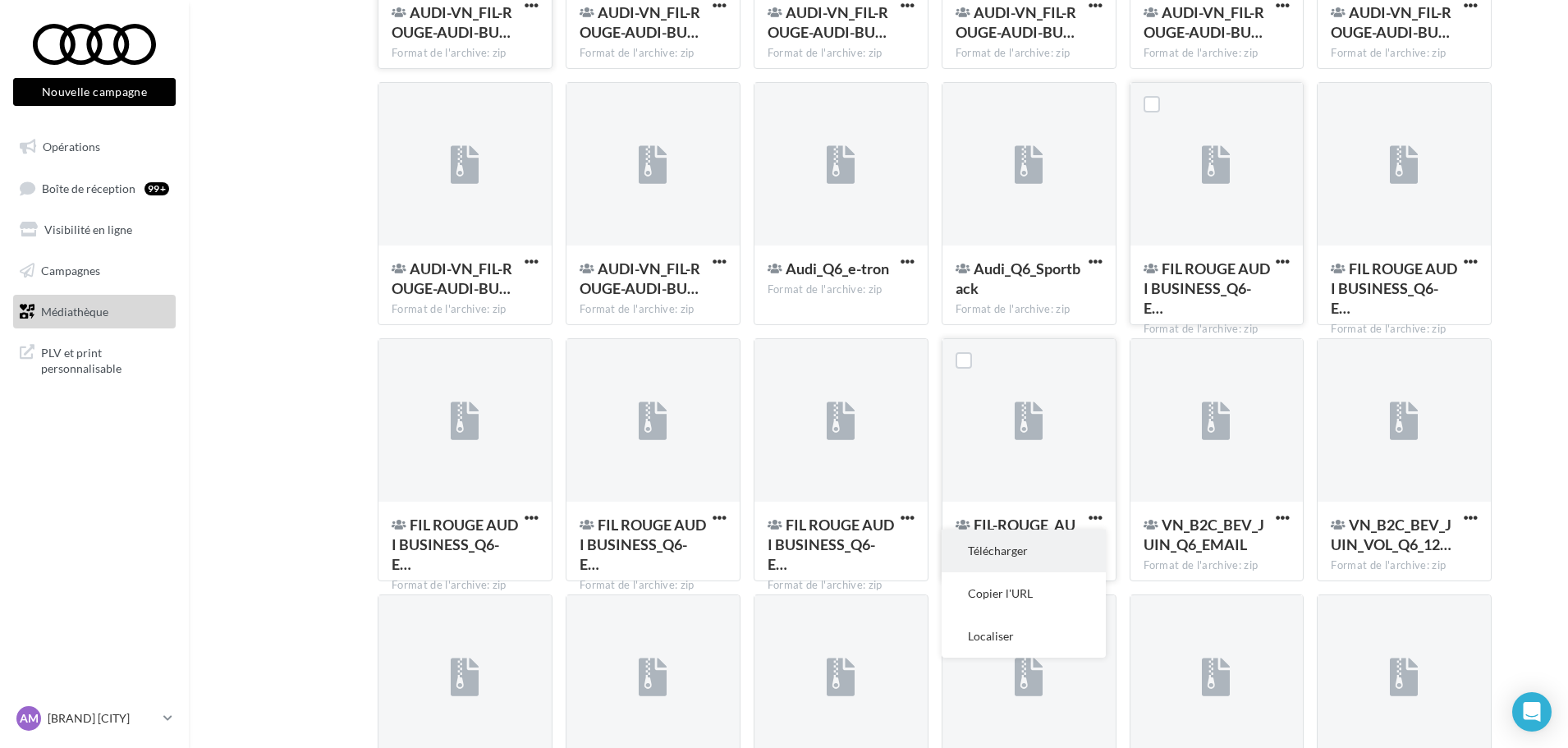 click on "Télécharger" at bounding box center [1024, 551] 